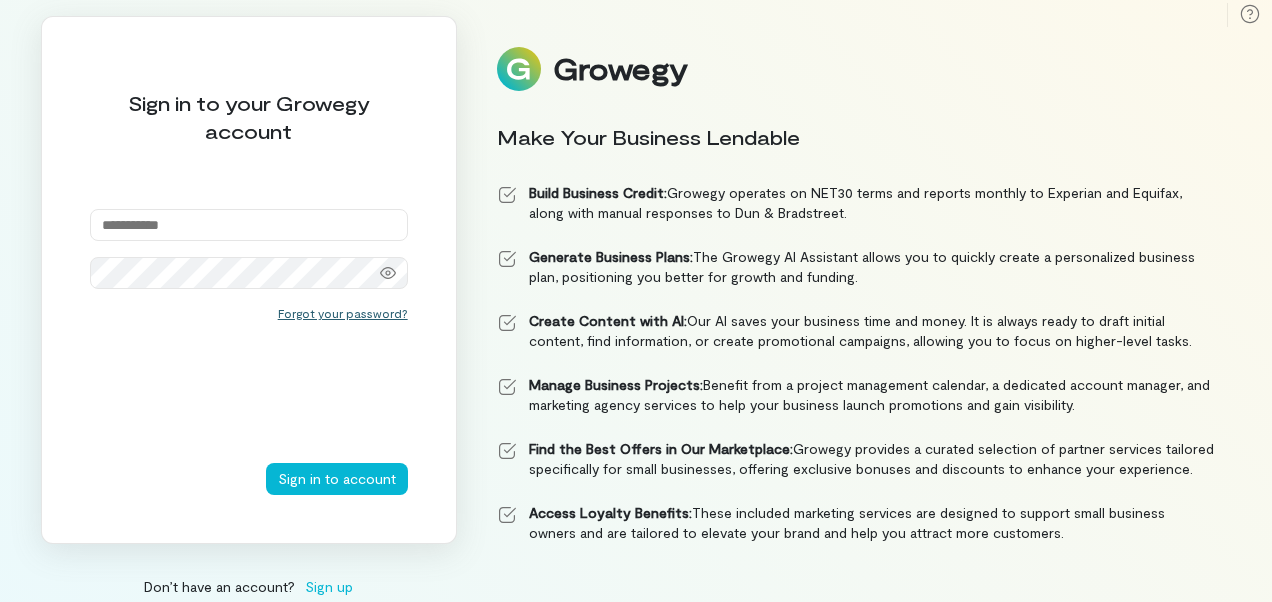 scroll, scrollTop: 0, scrollLeft: 0, axis: both 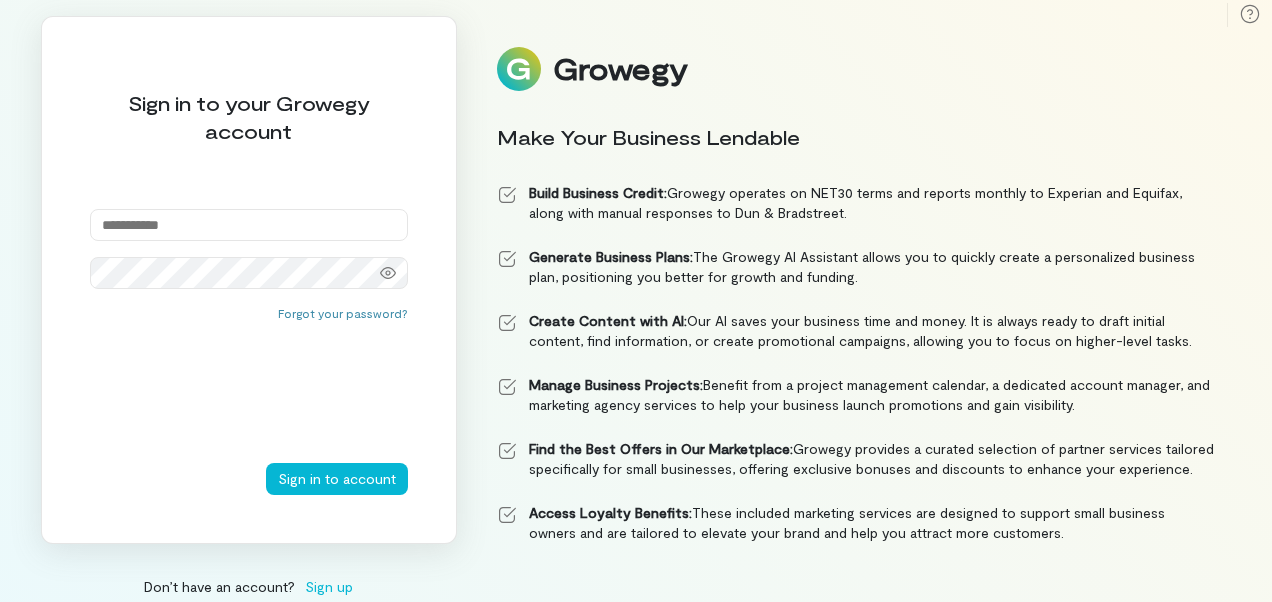 click at bounding box center [249, 225] 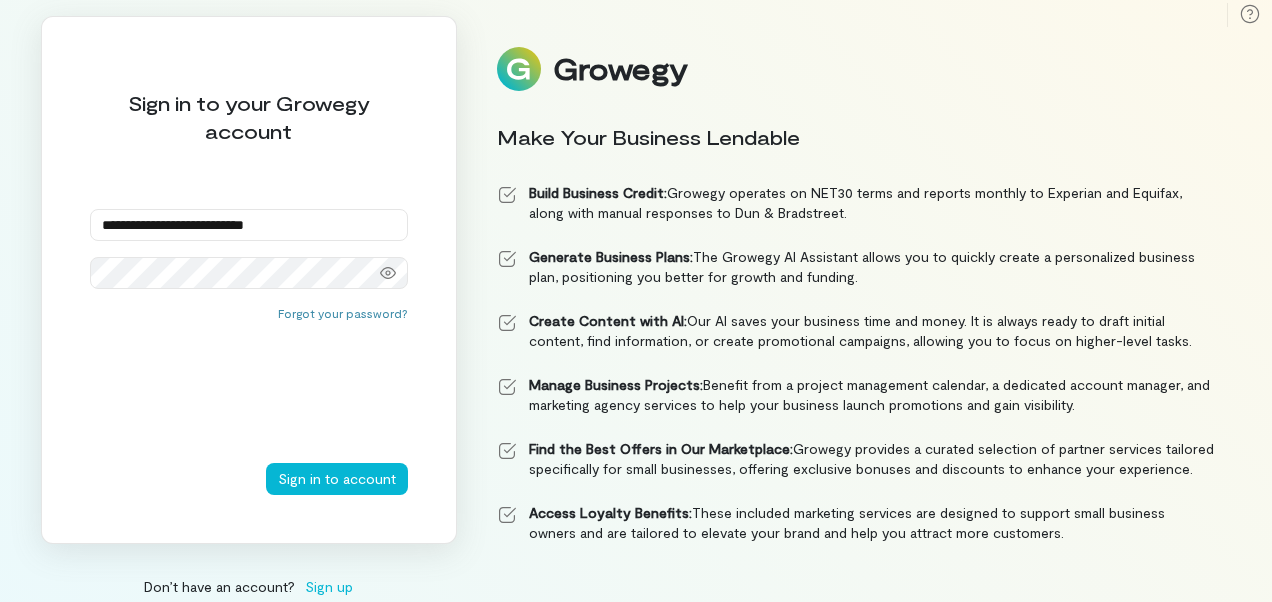 click on "Sign in to account" at bounding box center (337, 479) 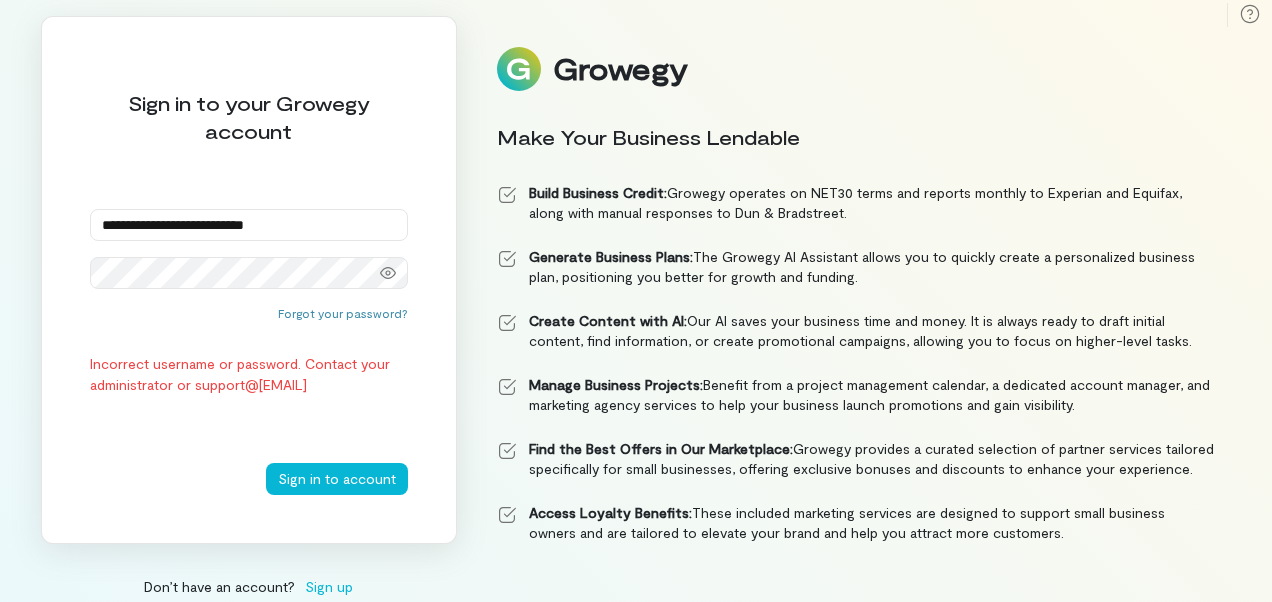 click on "Sign in to account" at bounding box center [337, 479] 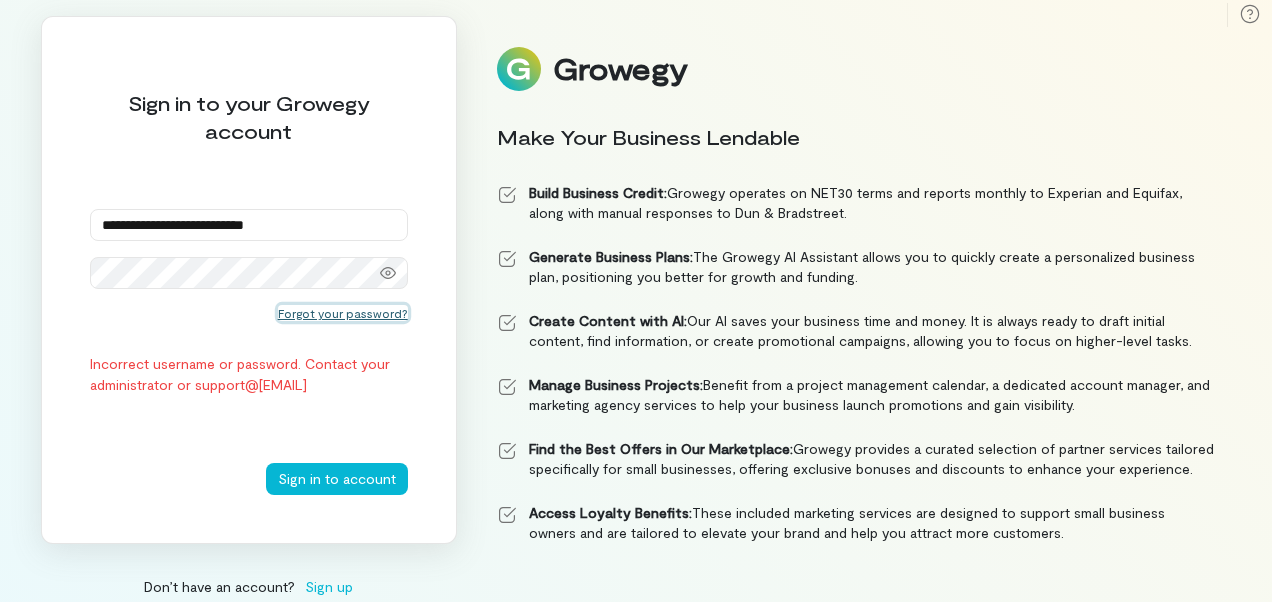 click on "Forgot your password?" at bounding box center [343, 313] 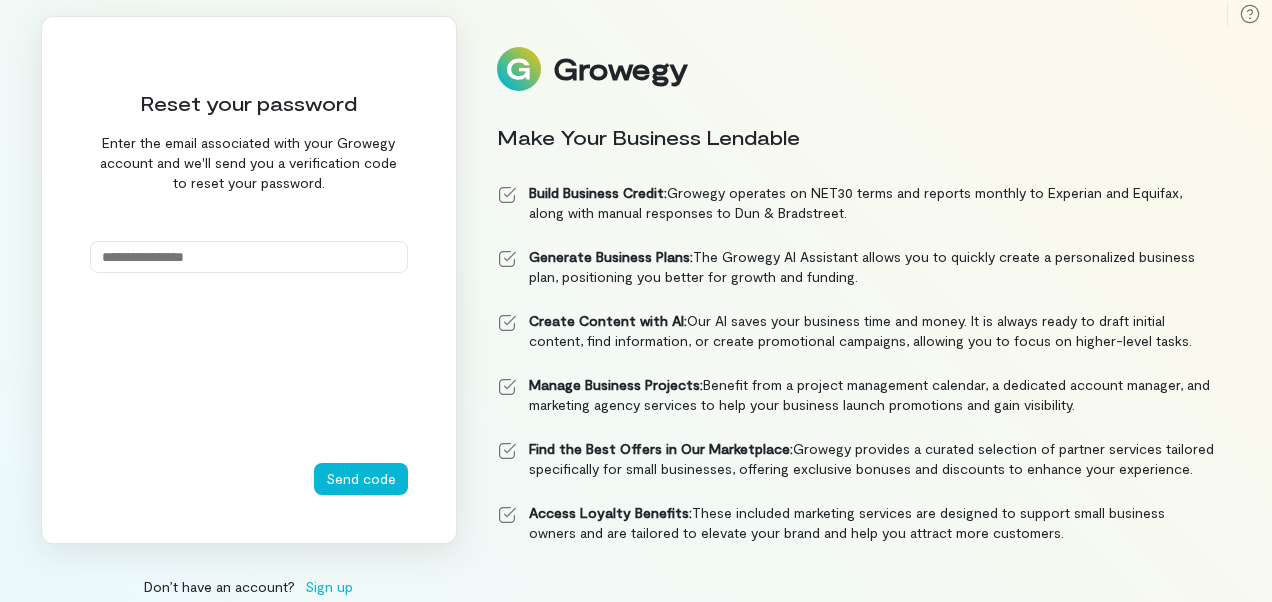 click at bounding box center (249, 257) 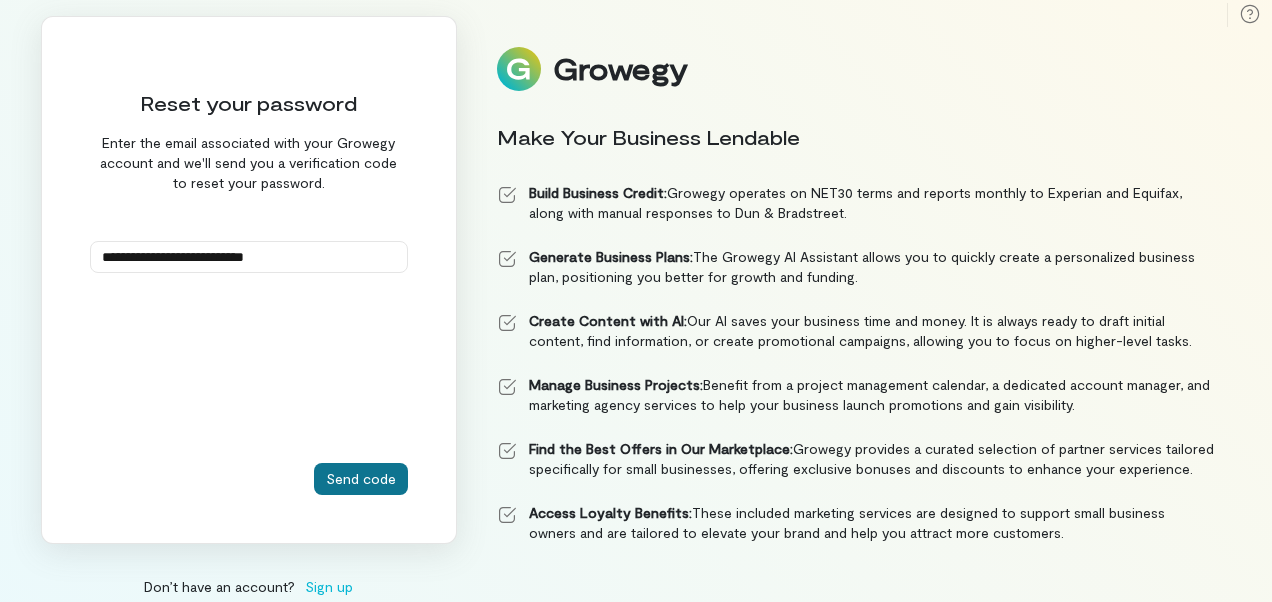 click on "Send code" at bounding box center (361, 479) 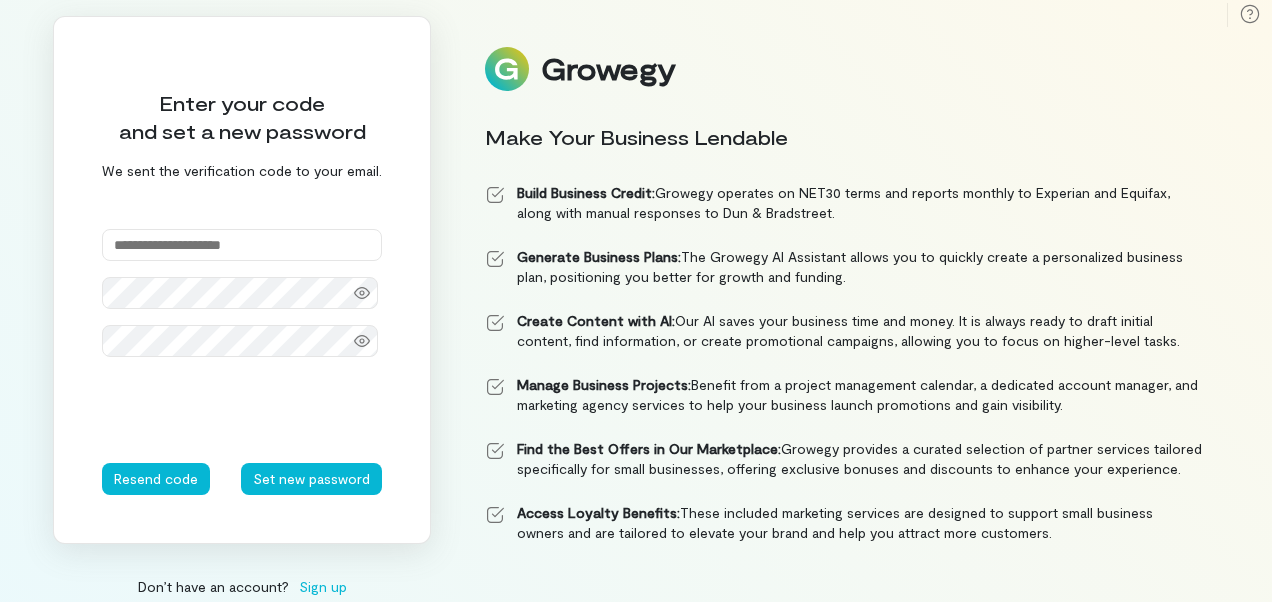 click at bounding box center [242, 245] 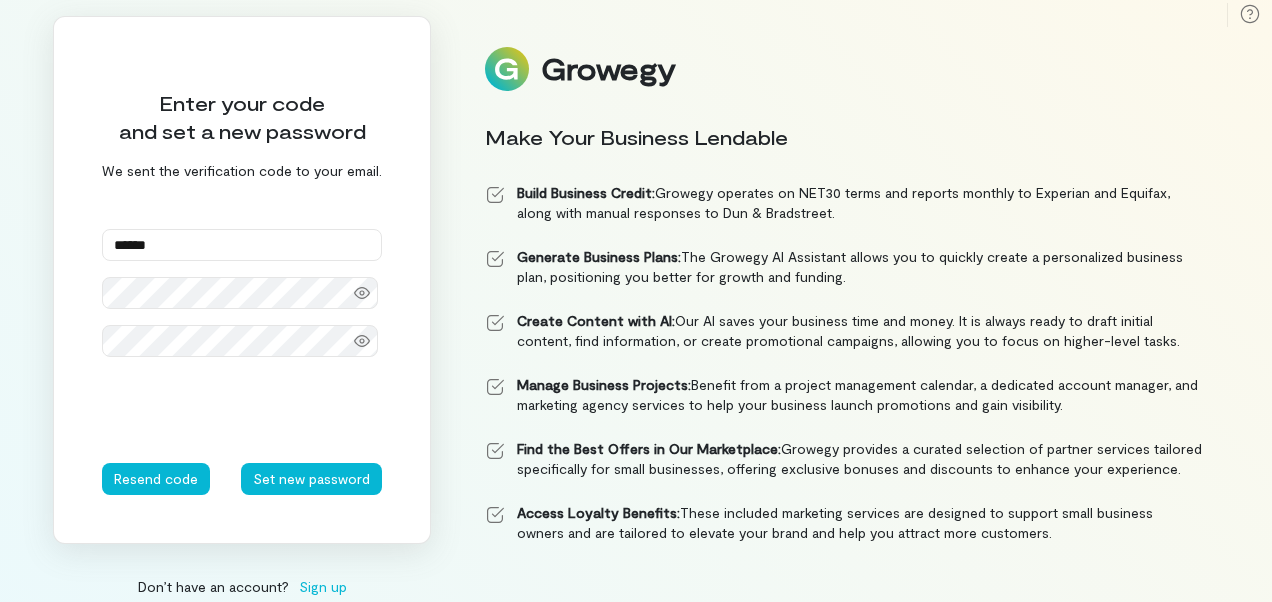 type on "******" 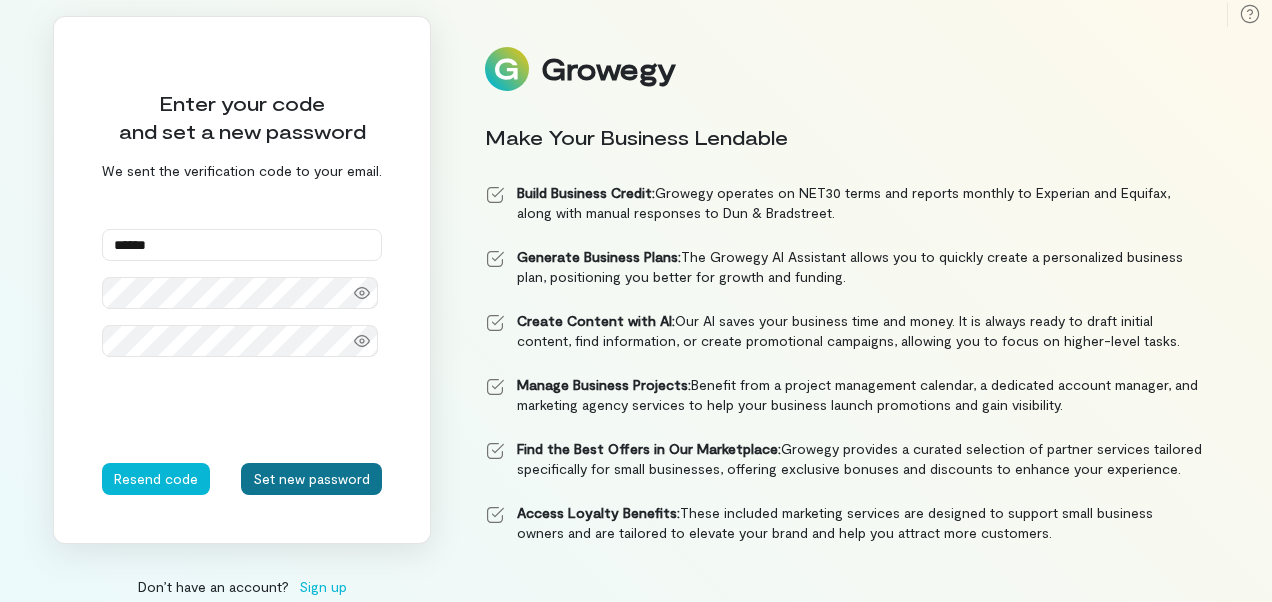 click on "Set new password" at bounding box center [311, 479] 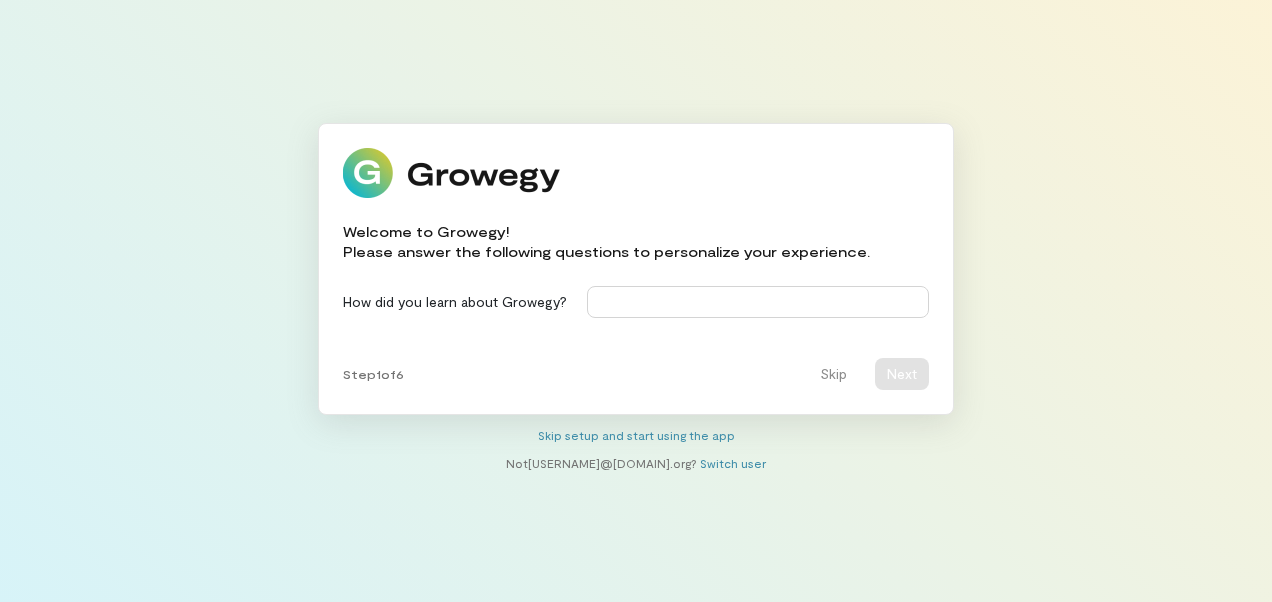 click at bounding box center (758, 302) 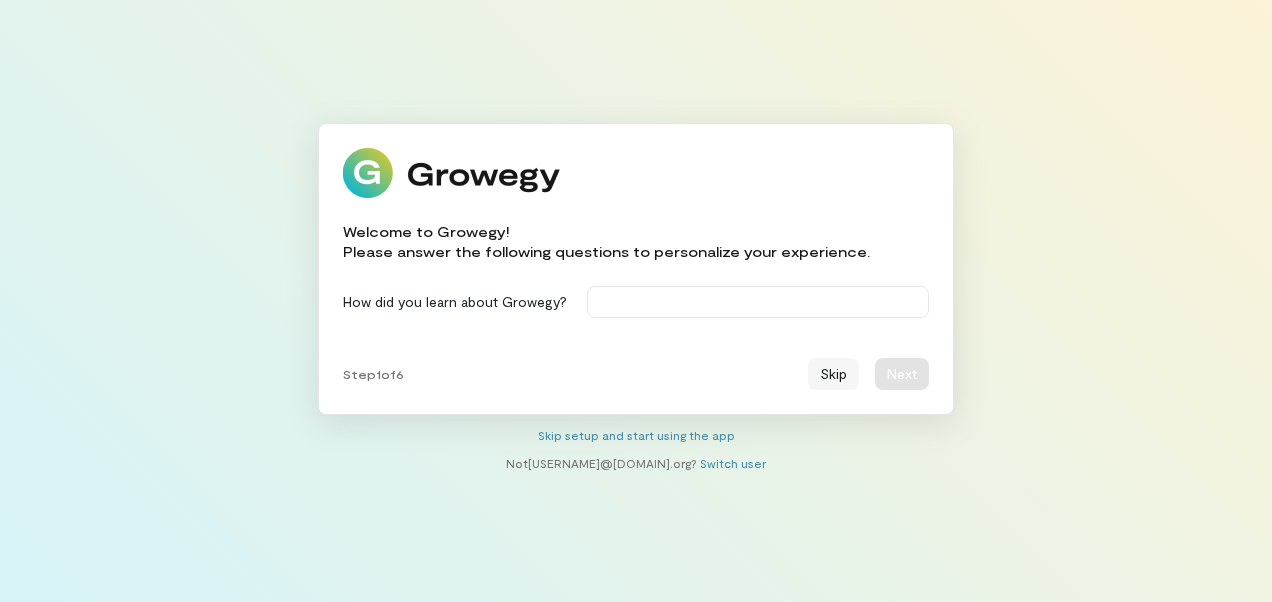 click on "Skip" at bounding box center [833, 374] 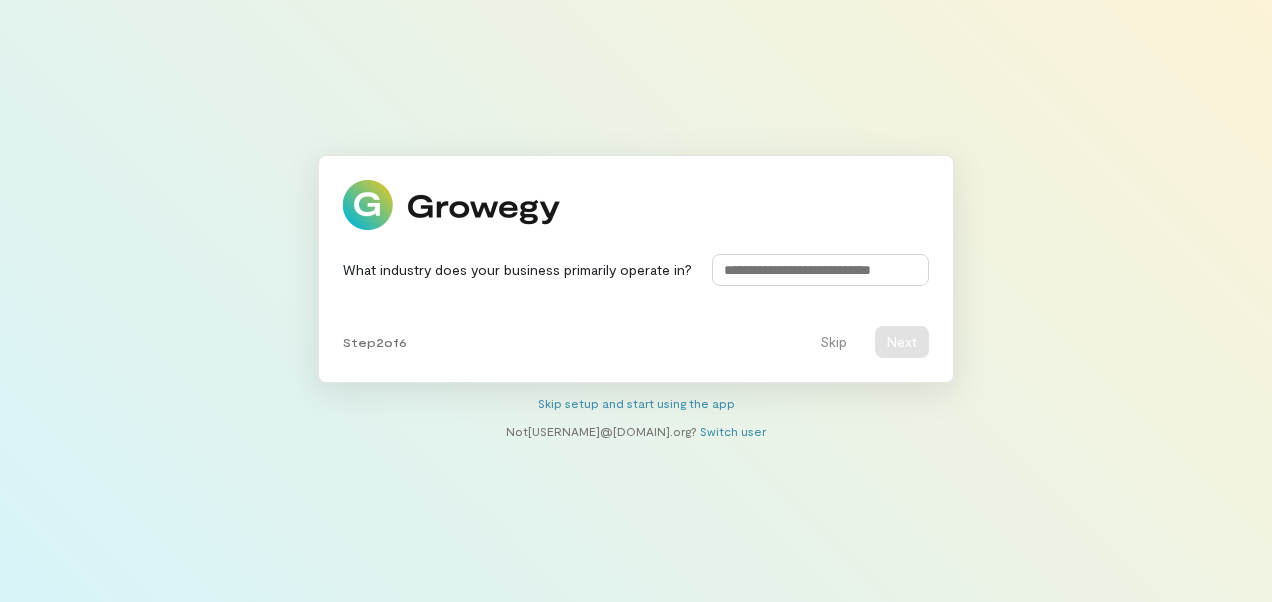 click at bounding box center (820, 270) 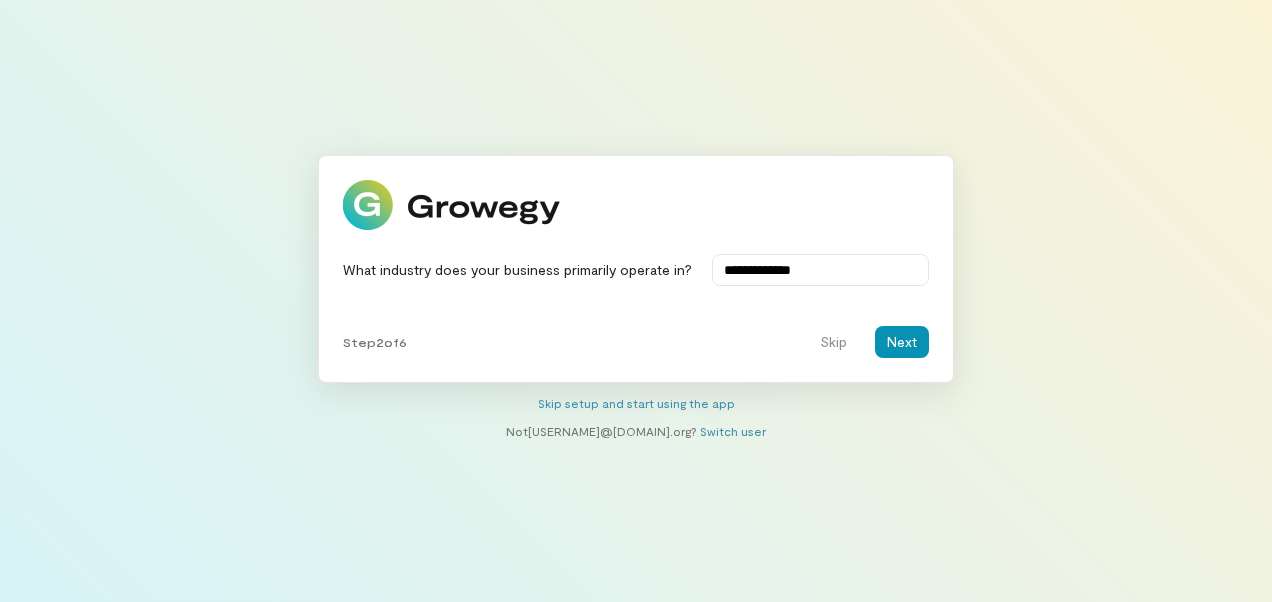type on "**********" 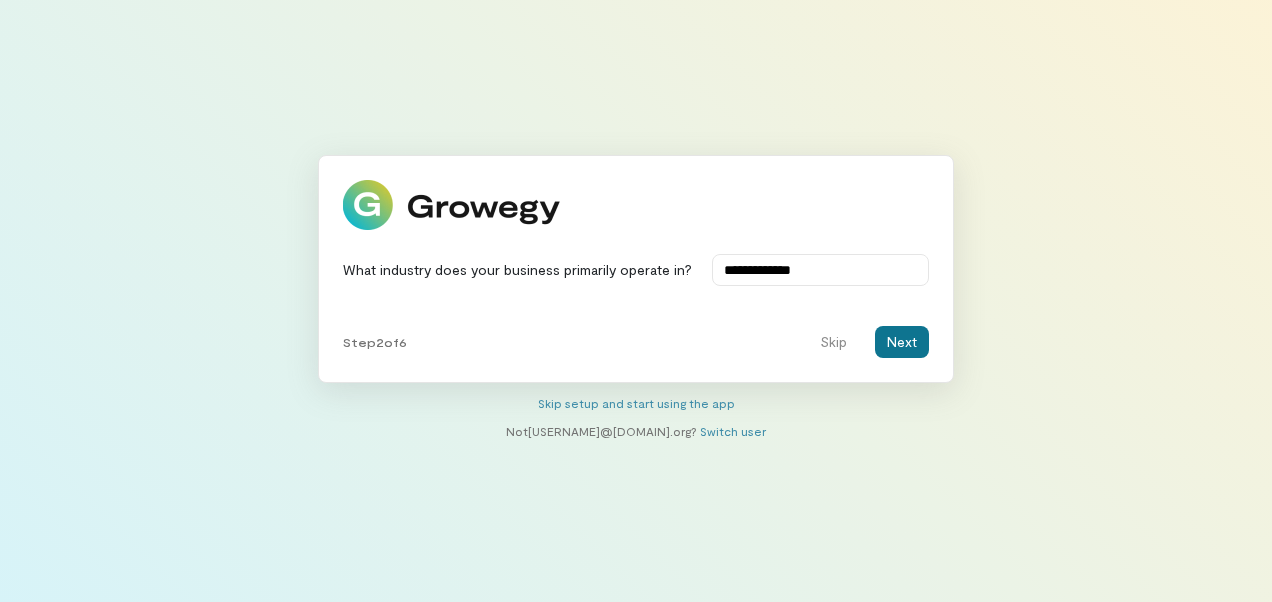 click on "Next" at bounding box center (902, 342) 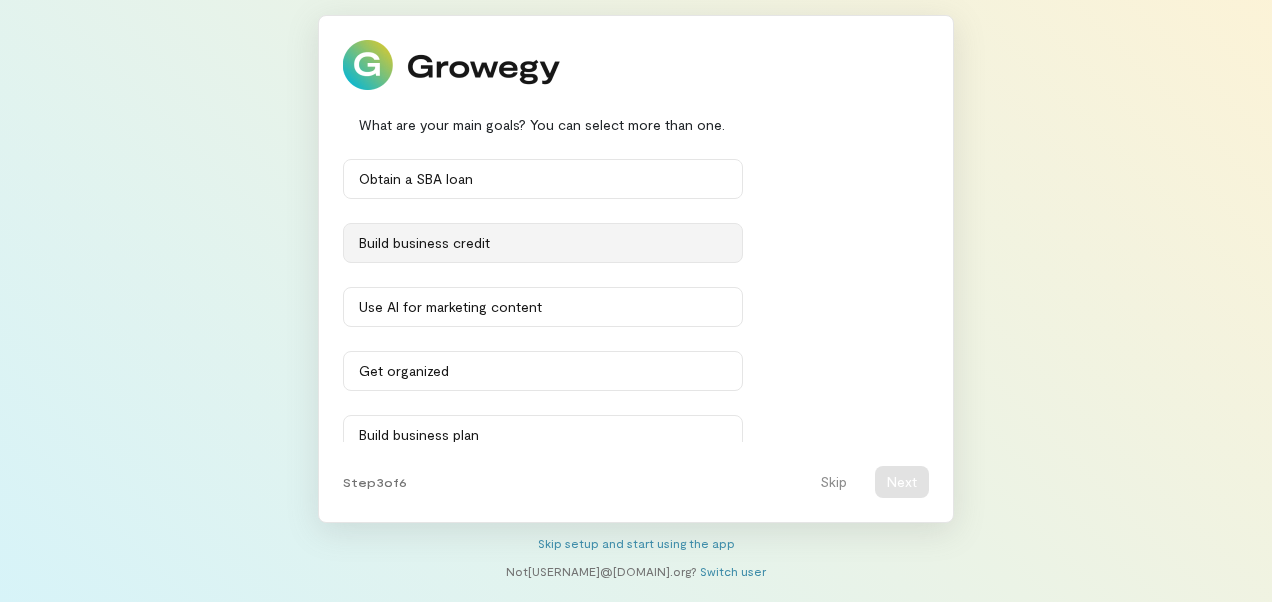 click on "Build business credit" at bounding box center [543, 243] 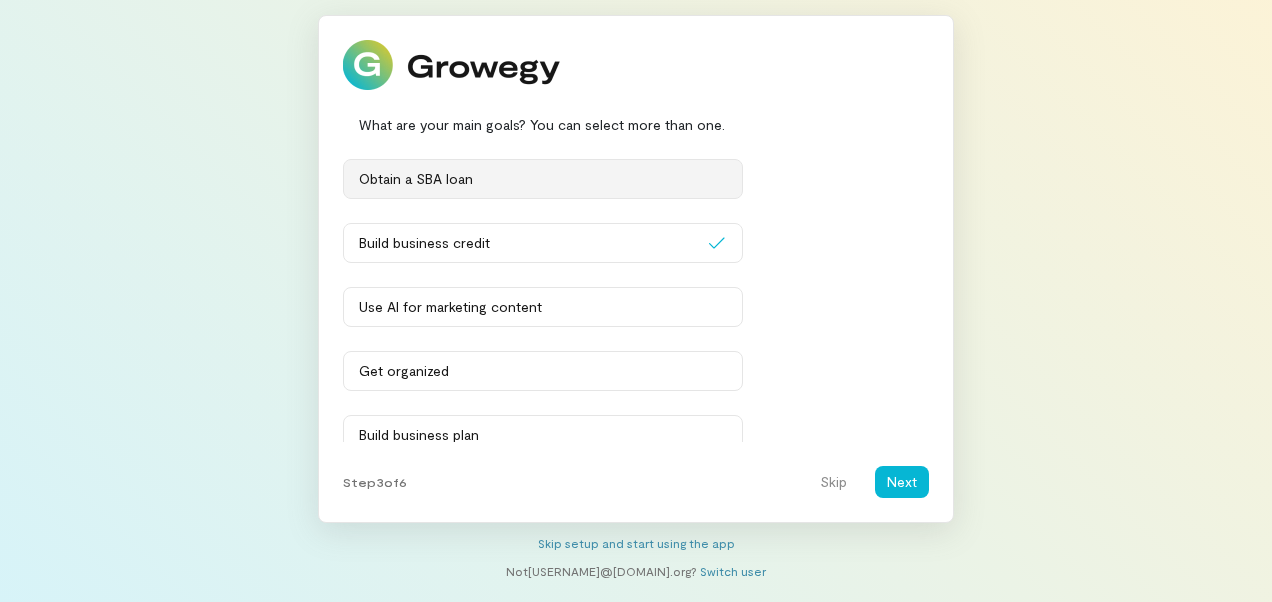 click on "Obtain a SBA loan" at bounding box center [543, 179] 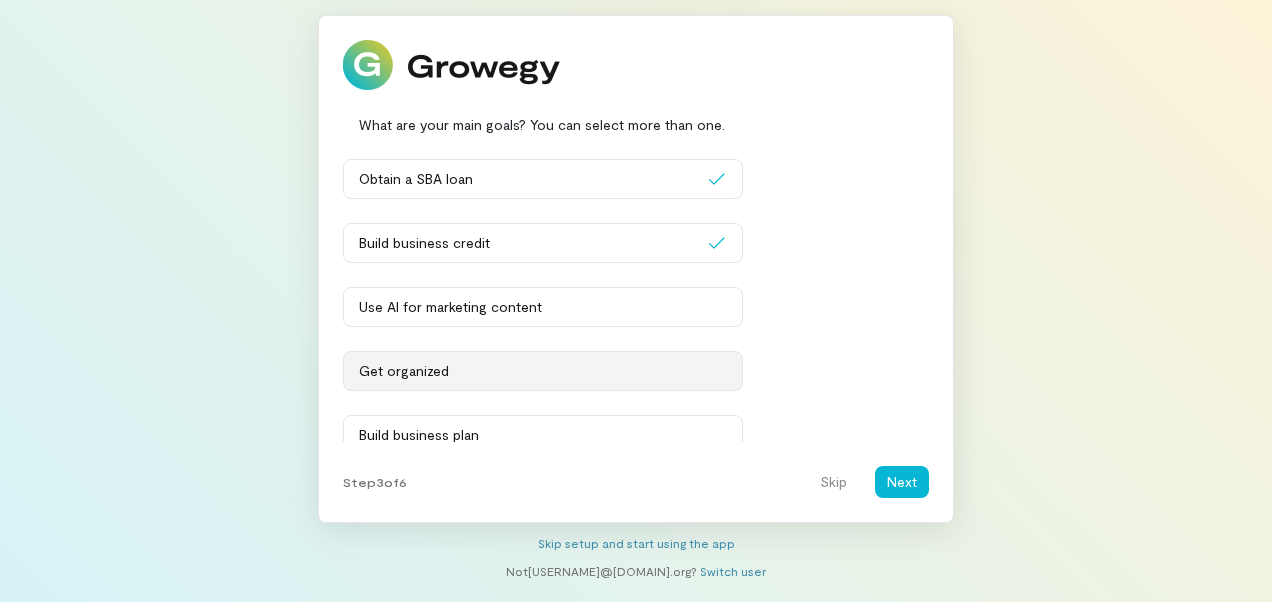 click on "Get organized" at bounding box center [543, 371] 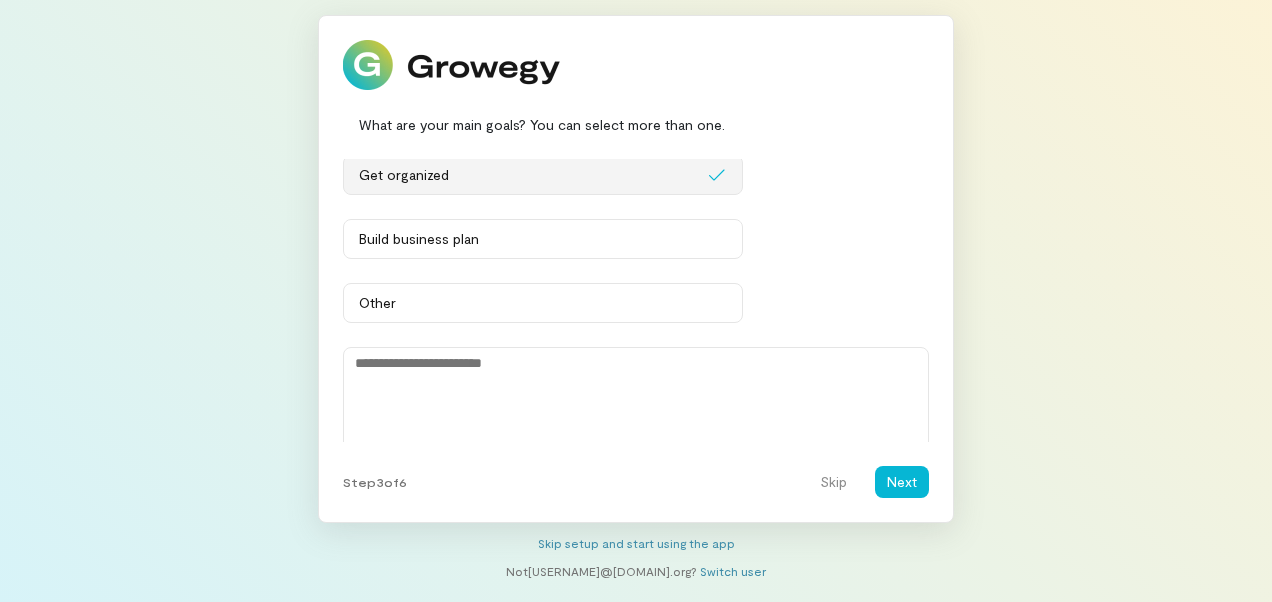 scroll, scrollTop: 200, scrollLeft: 0, axis: vertical 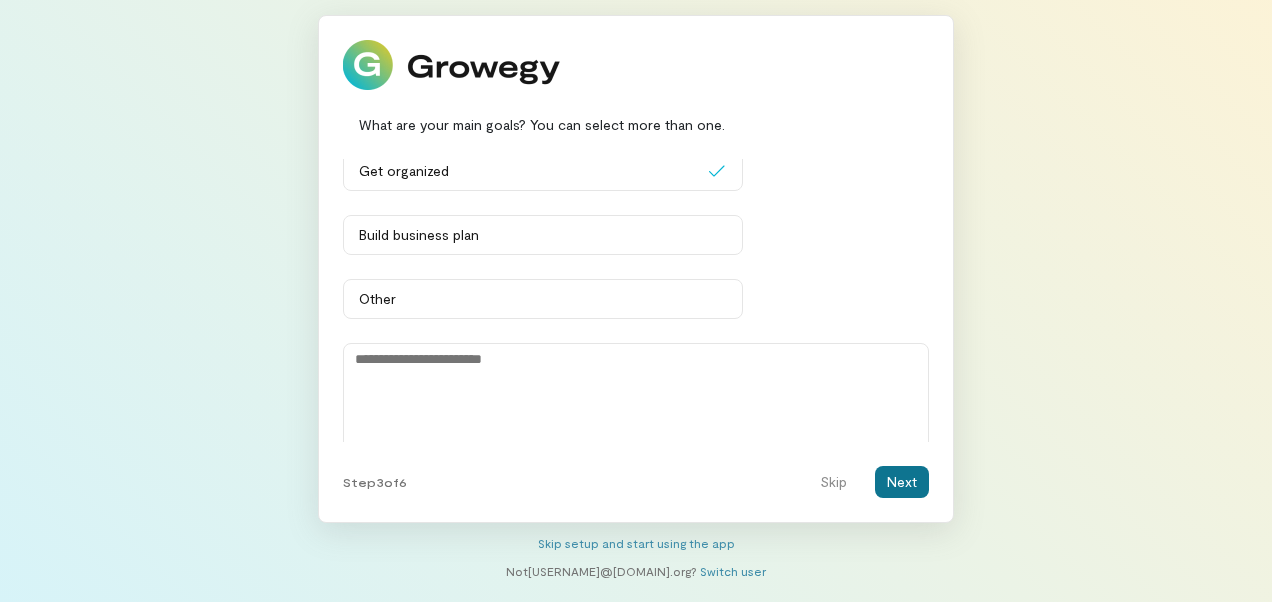 click on "Next" at bounding box center [902, 482] 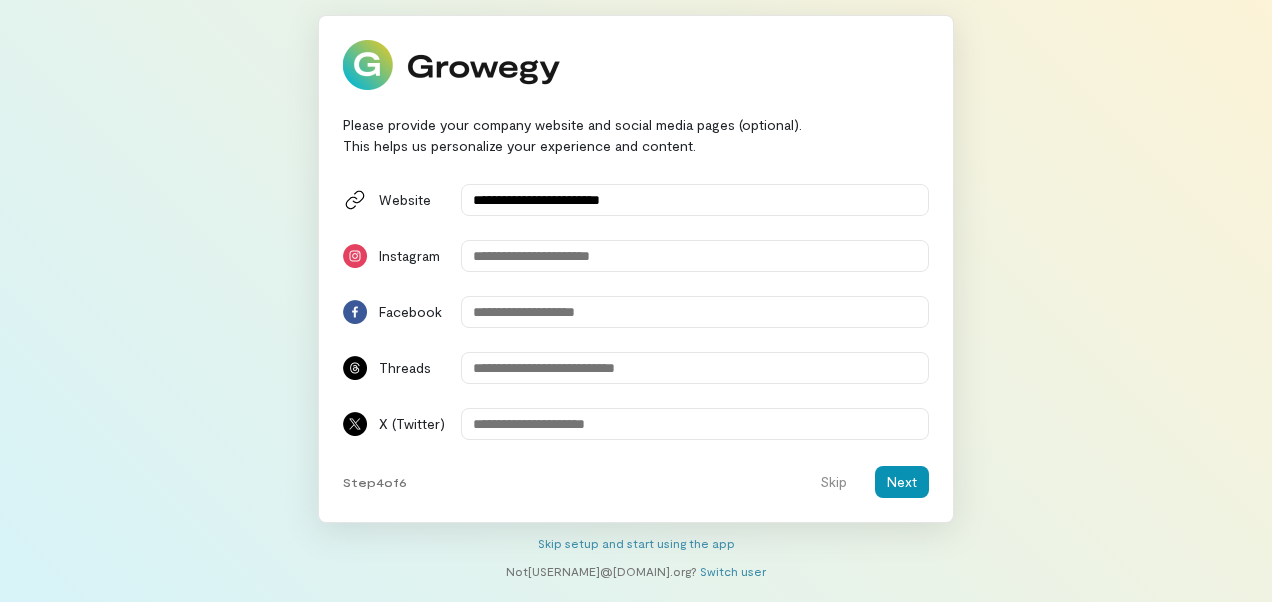type on "**********" 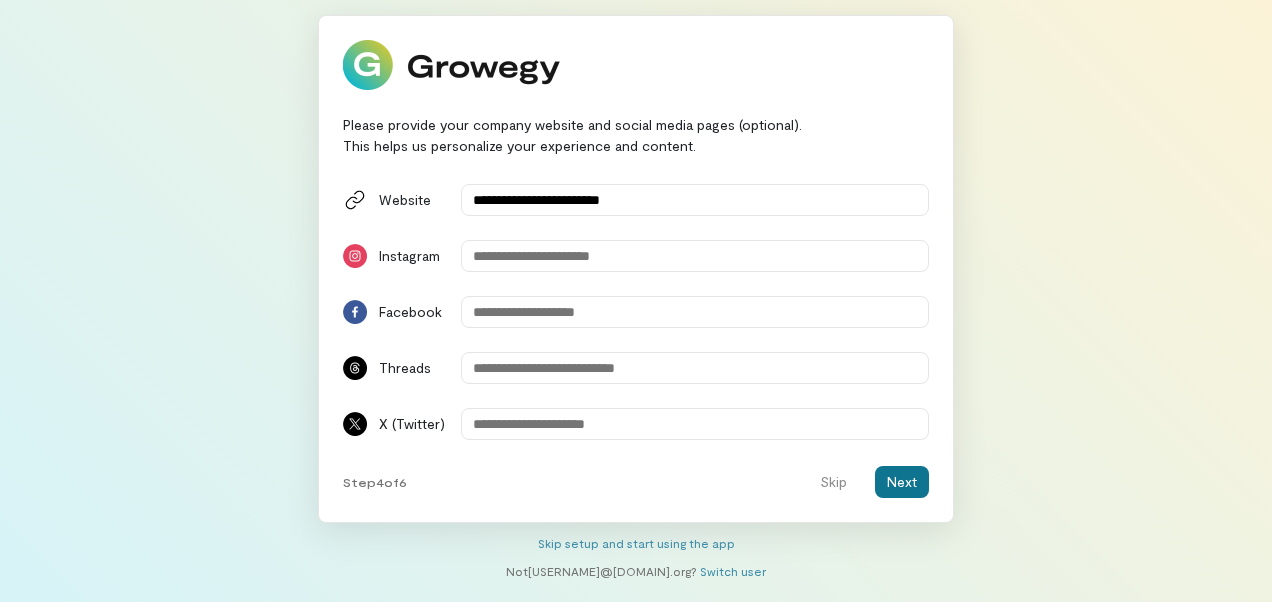 click on "Next" at bounding box center (902, 482) 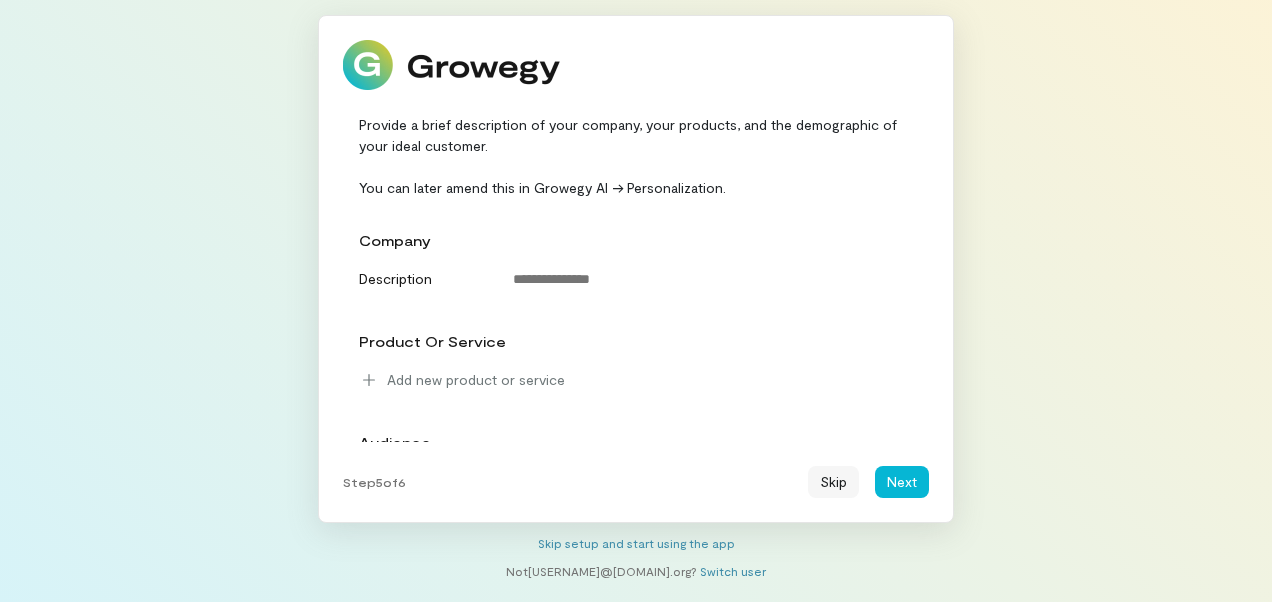 click on "Skip" at bounding box center [833, 482] 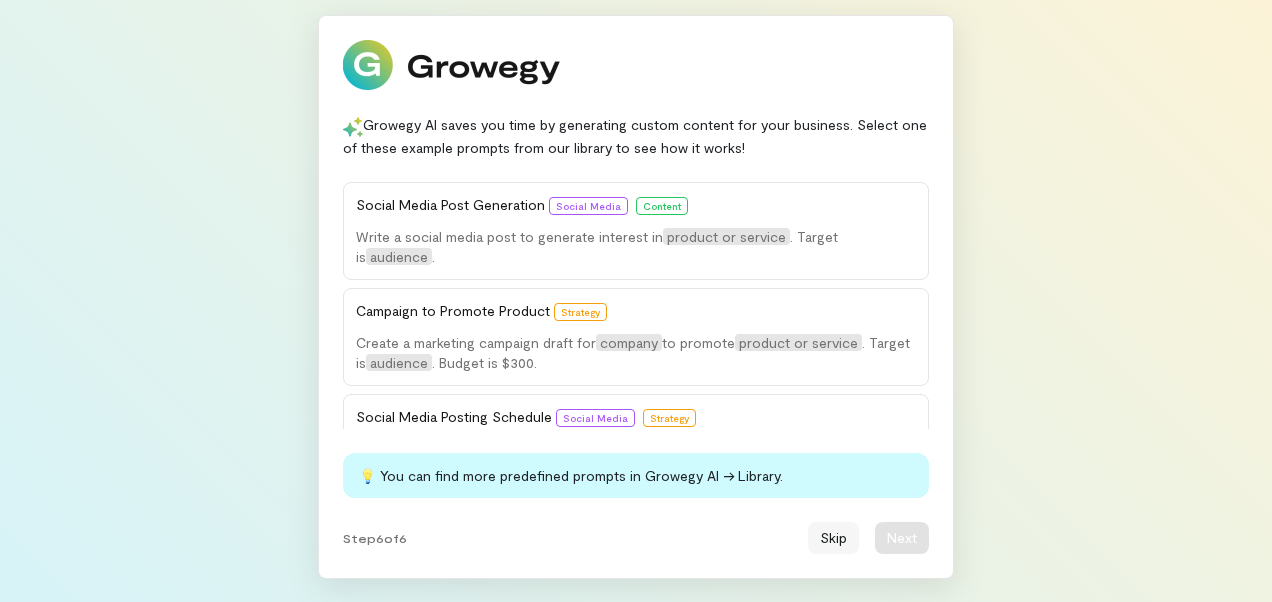 click on "Skip" at bounding box center (833, 538) 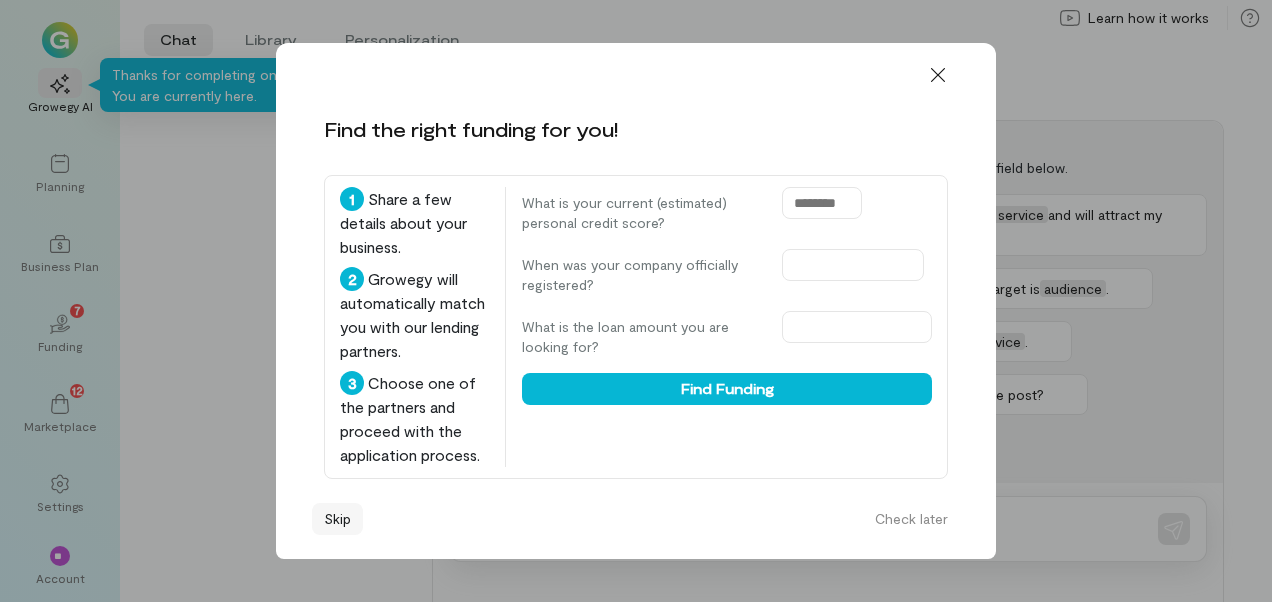 click on "Skip" at bounding box center (337, 519) 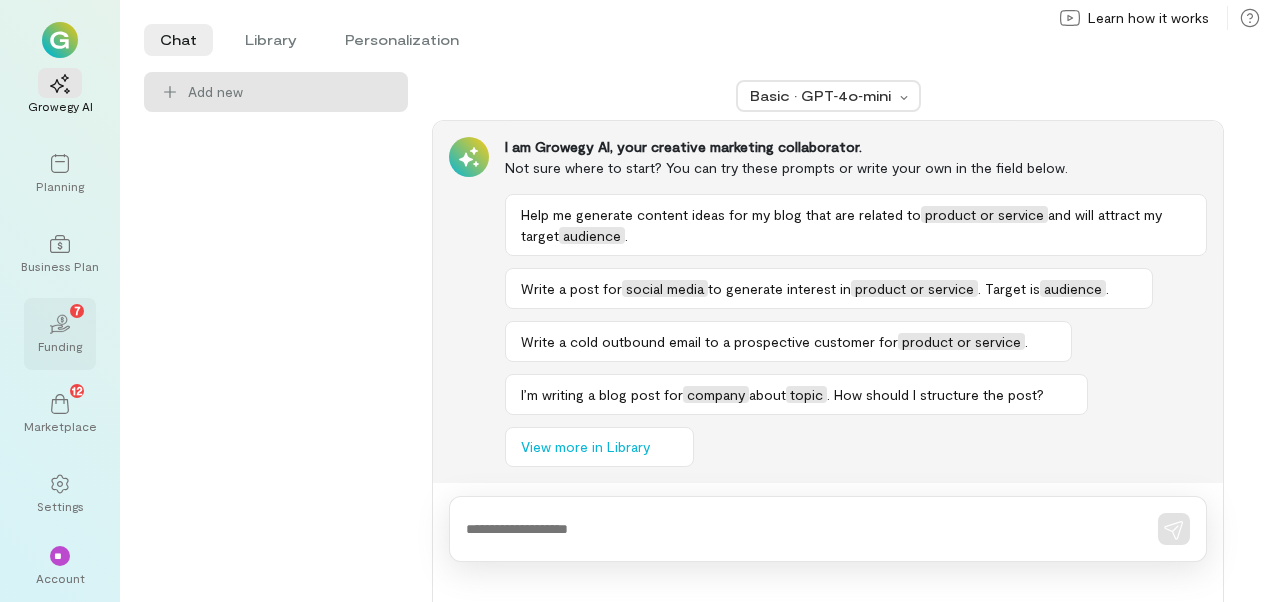 click on "02" 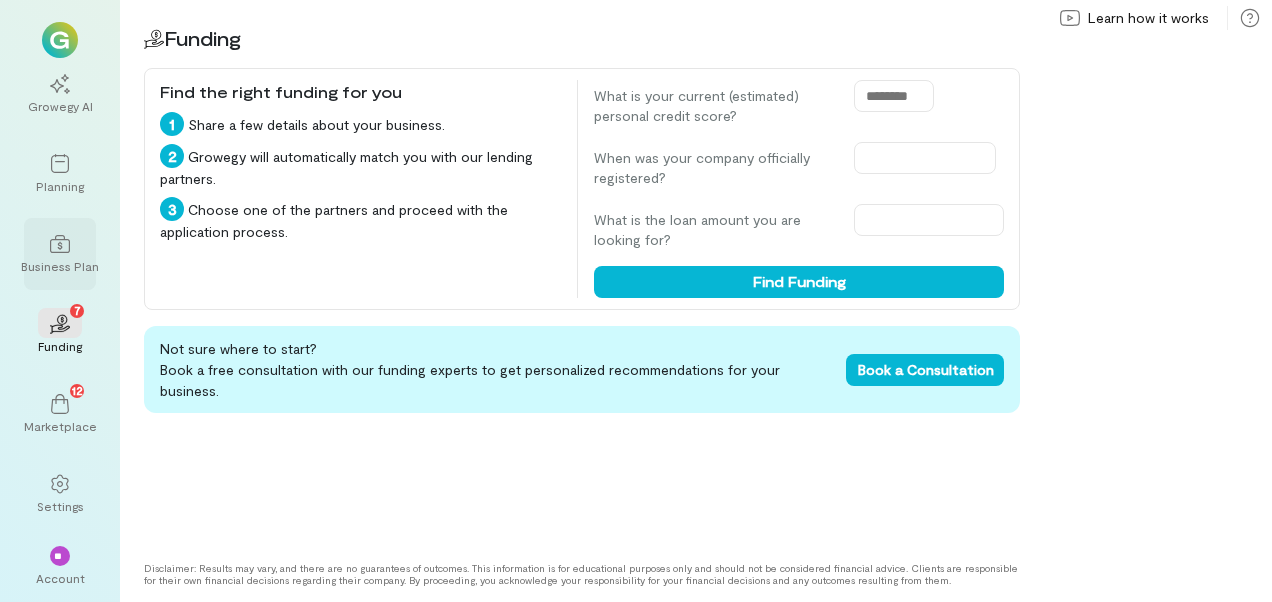 click on "Business Plan" at bounding box center (60, 266) 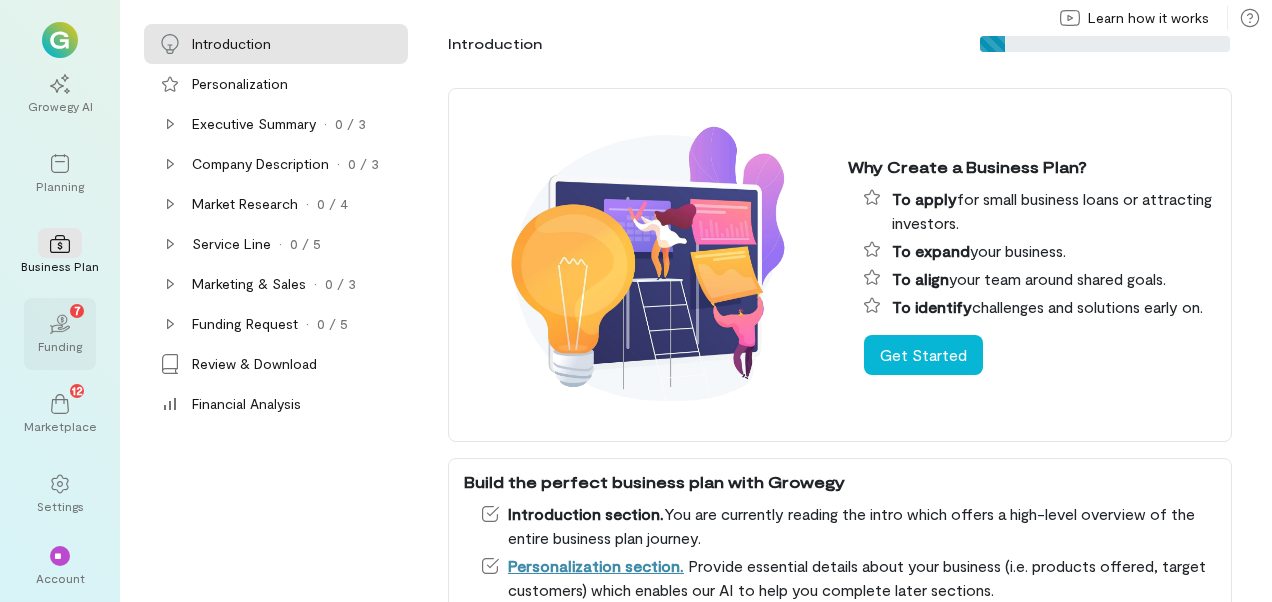 click on "02 7" at bounding box center [60, 323] 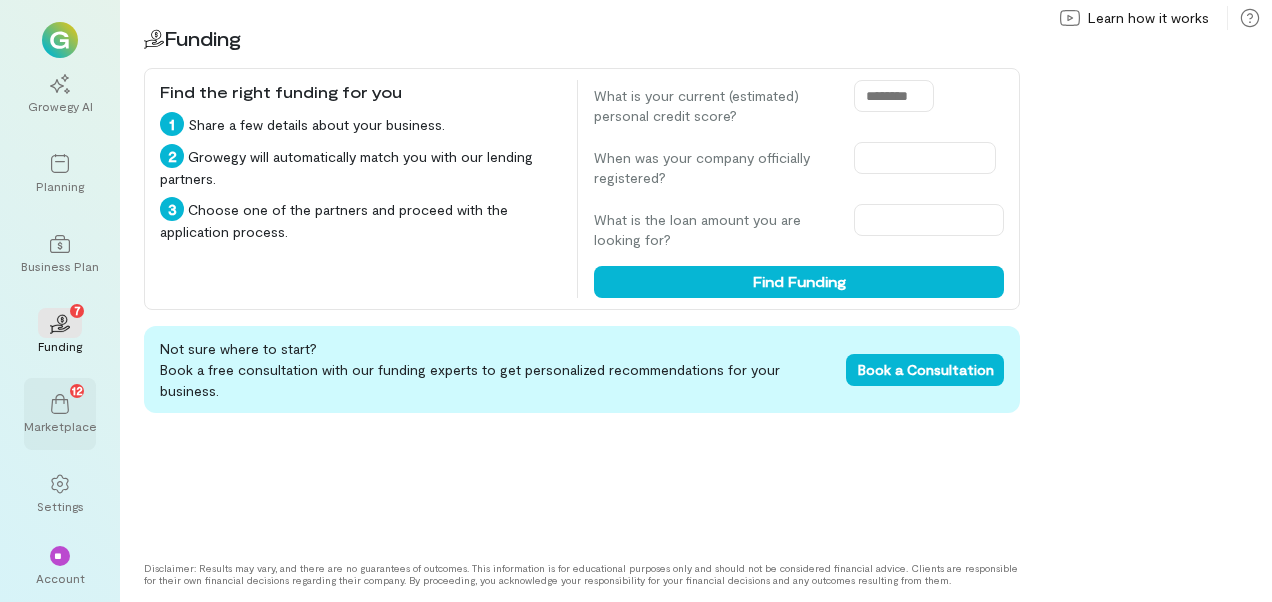 click on "12" at bounding box center (60, 403) 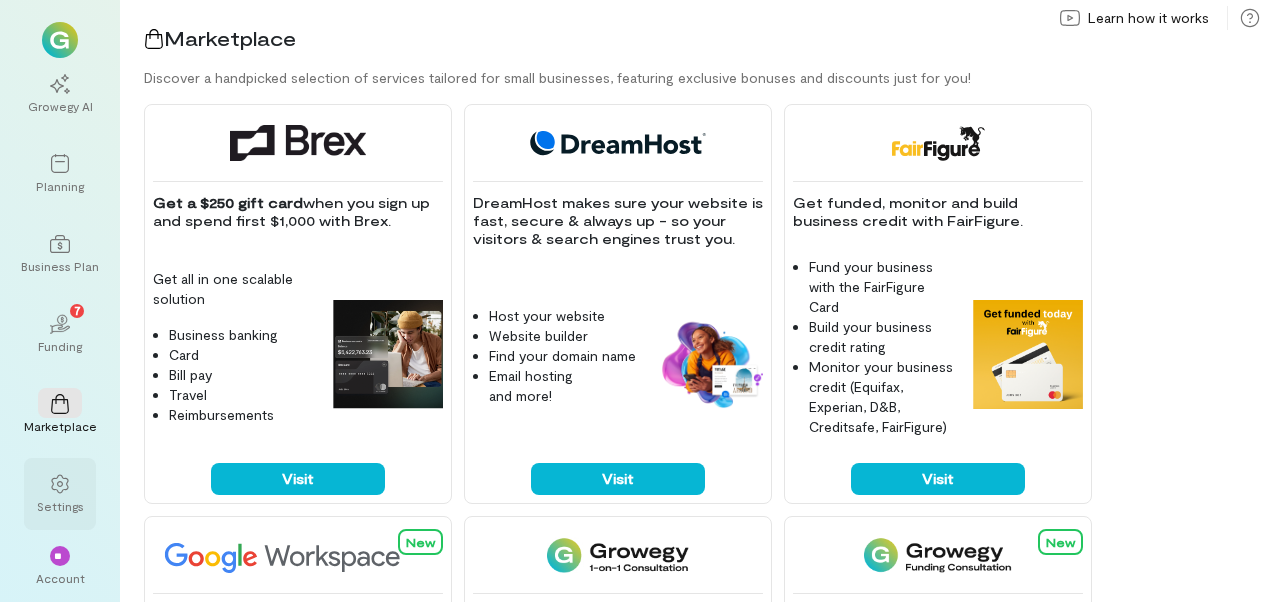 click on "Settings" at bounding box center [60, 494] 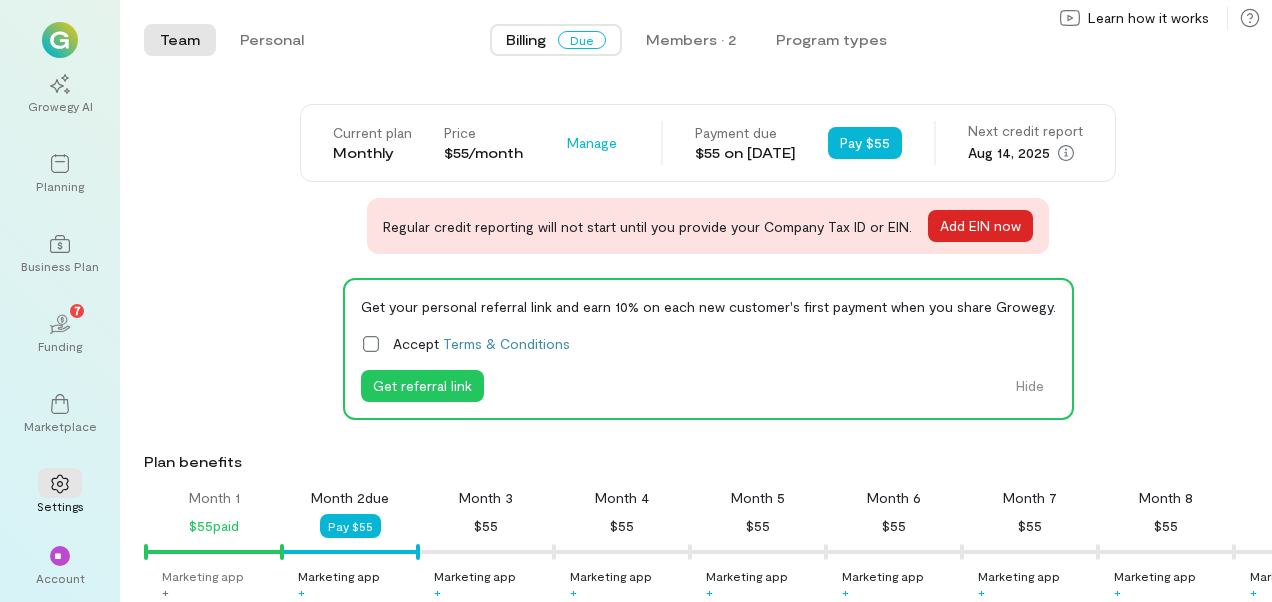 click on "Add EIN now" at bounding box center [980, 226] 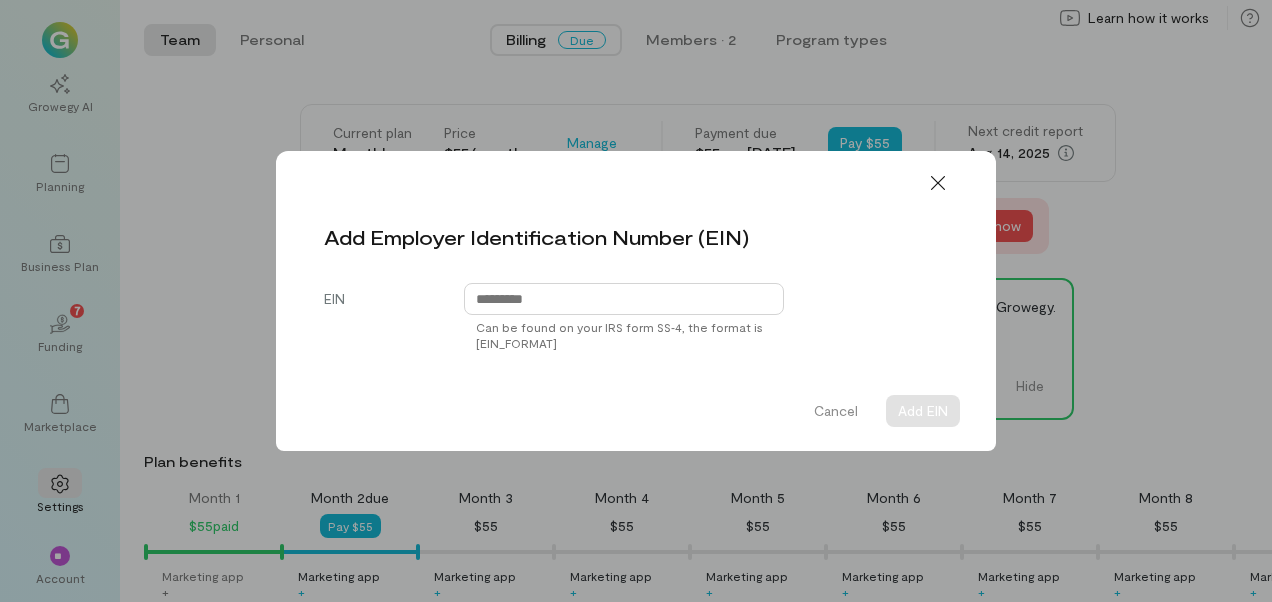 click at bounding box center (624, 299) 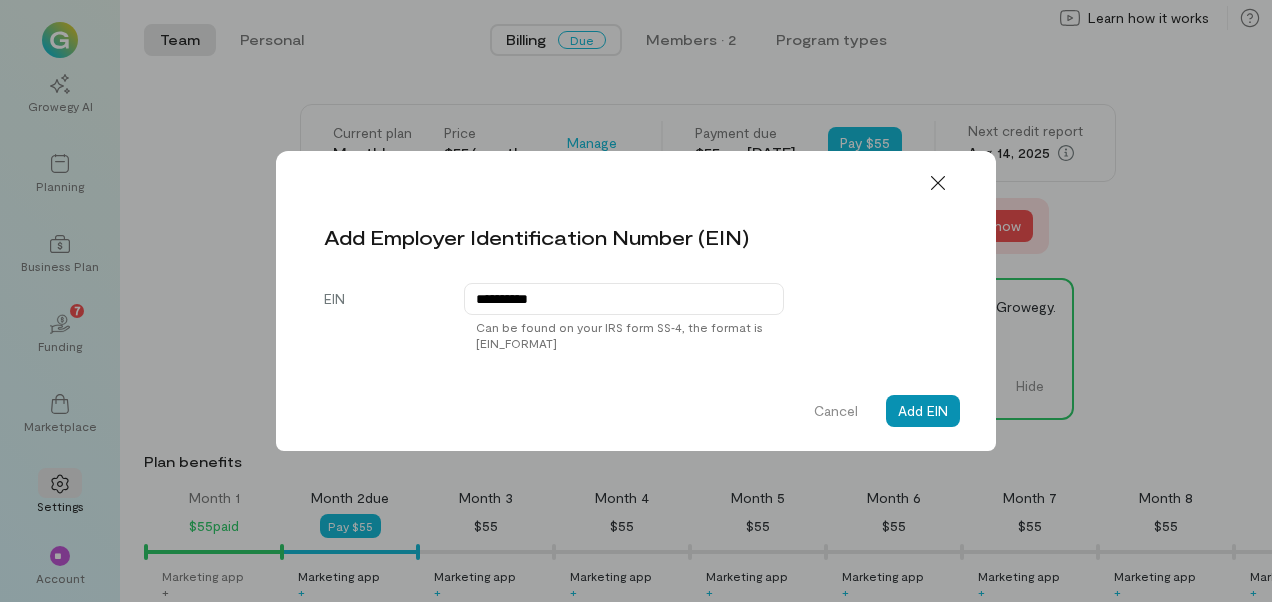 type on "**********" 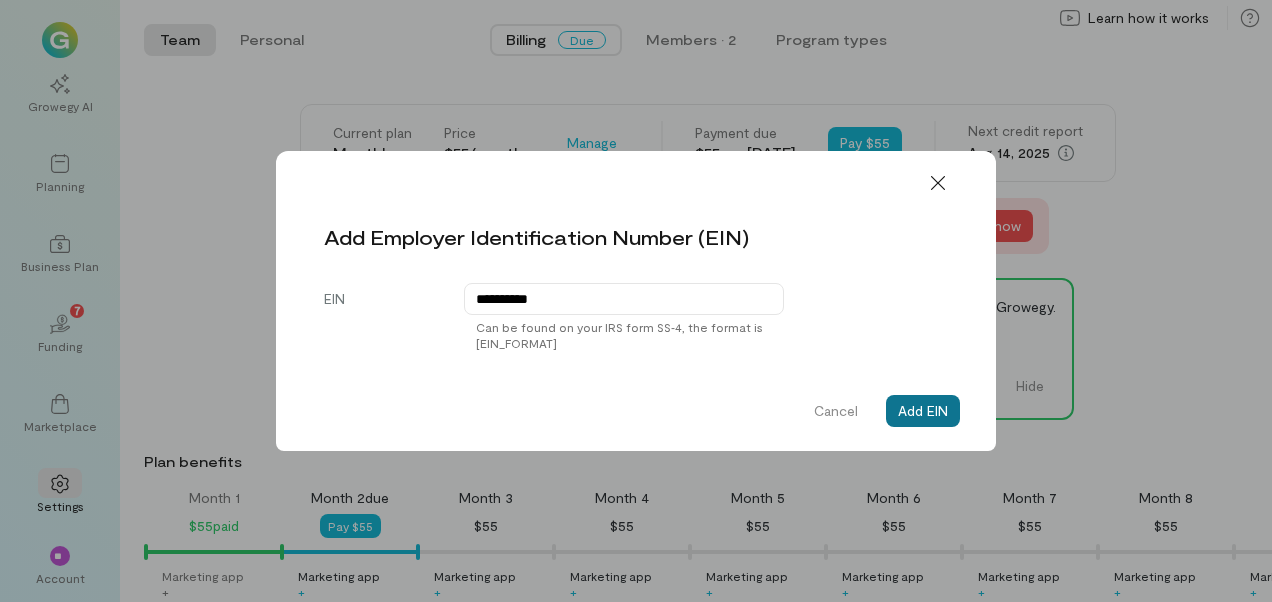 click on "Add EIN" at bounding box center (923, 411) 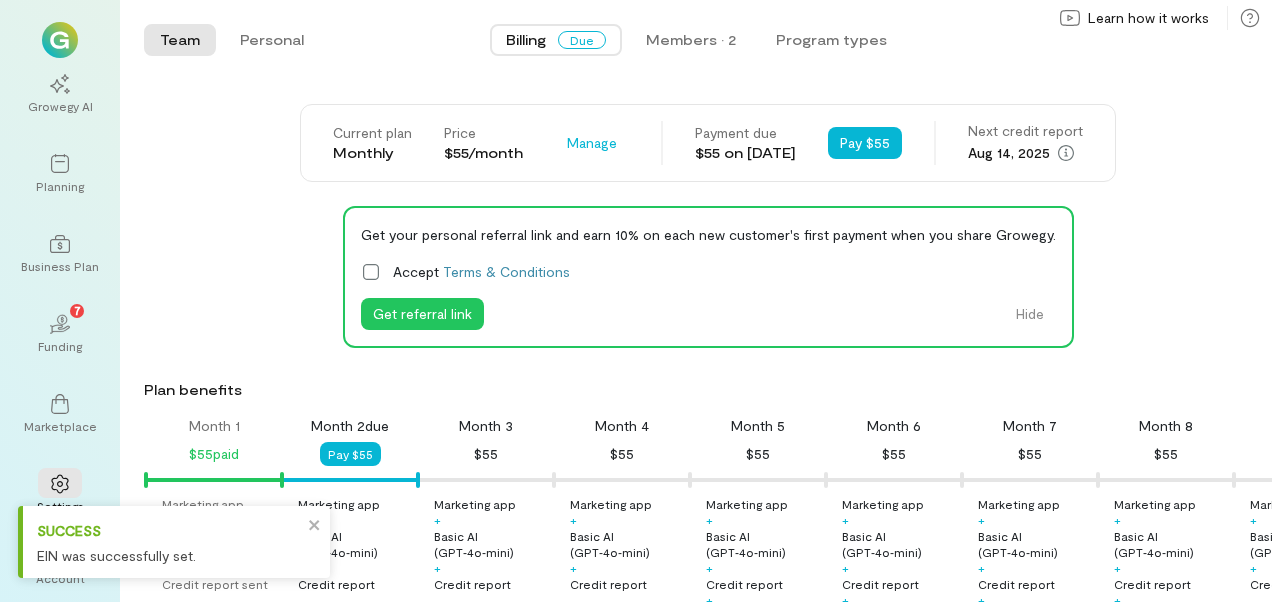 click 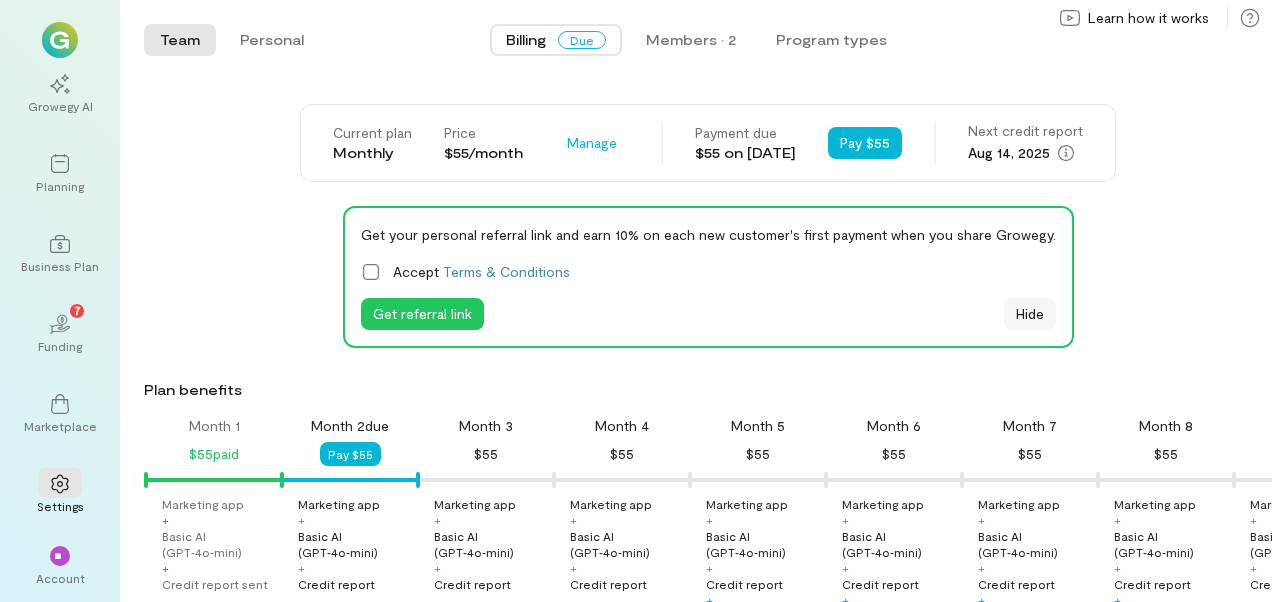 click on "Hide" at bounding box center (1030, 314) 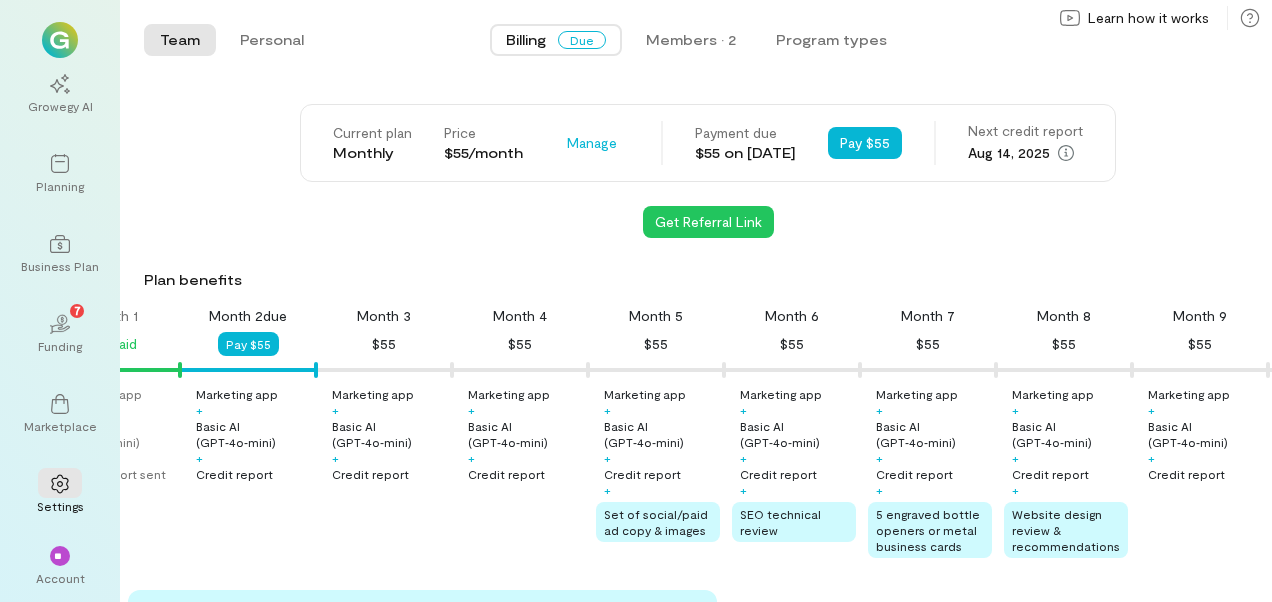 scroll, scrollTop: 0, scrollLeft: 0, axis: both 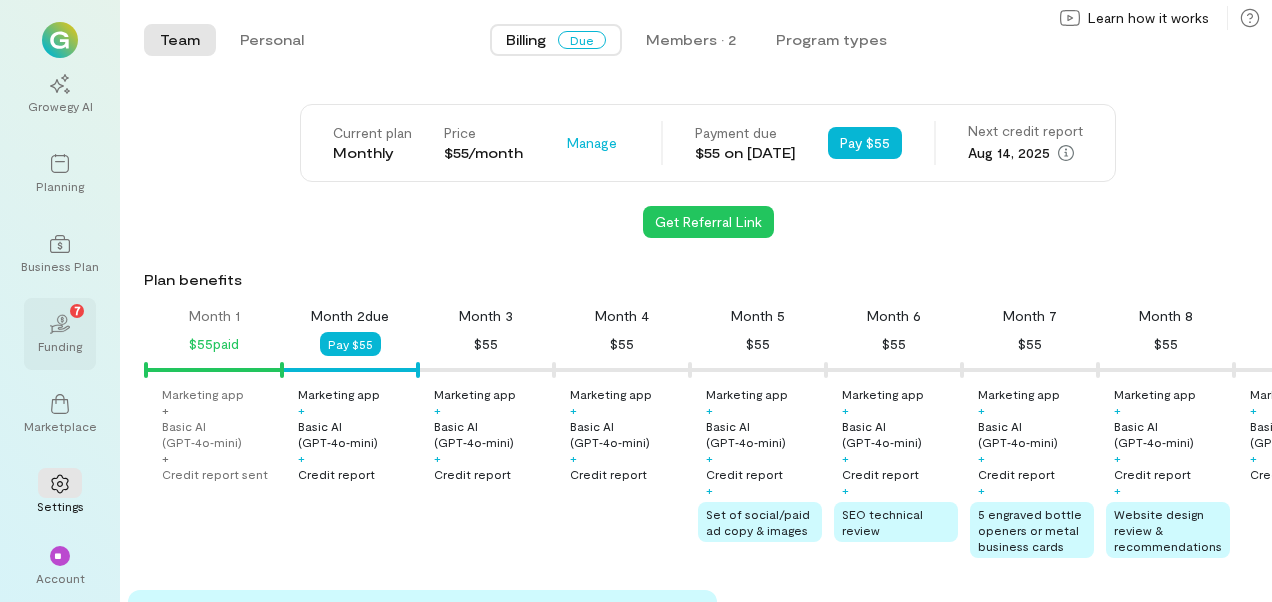 click on "Funding" at bounding box center (60, 346) 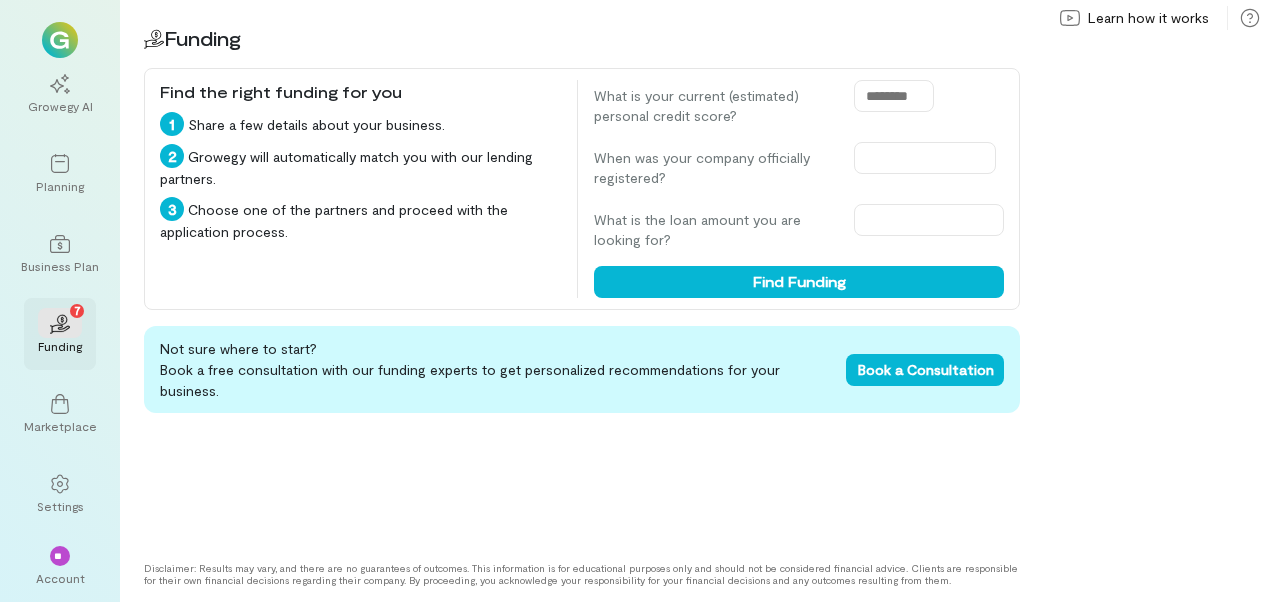 click on "Funding" at bounding box center (60, 346) 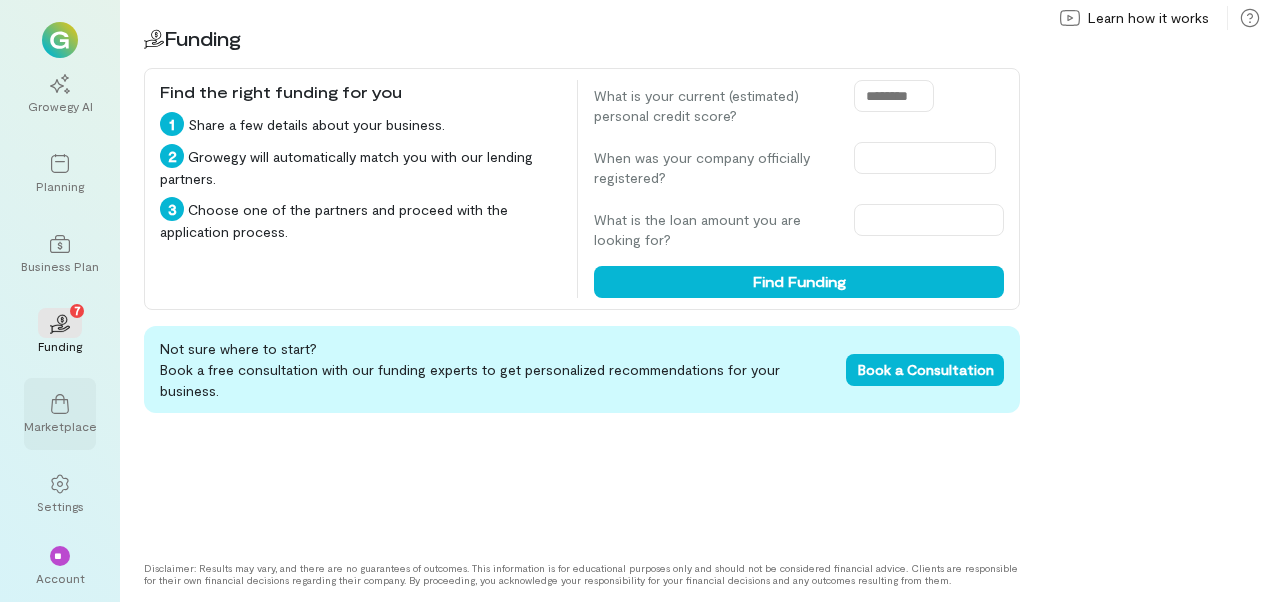 click 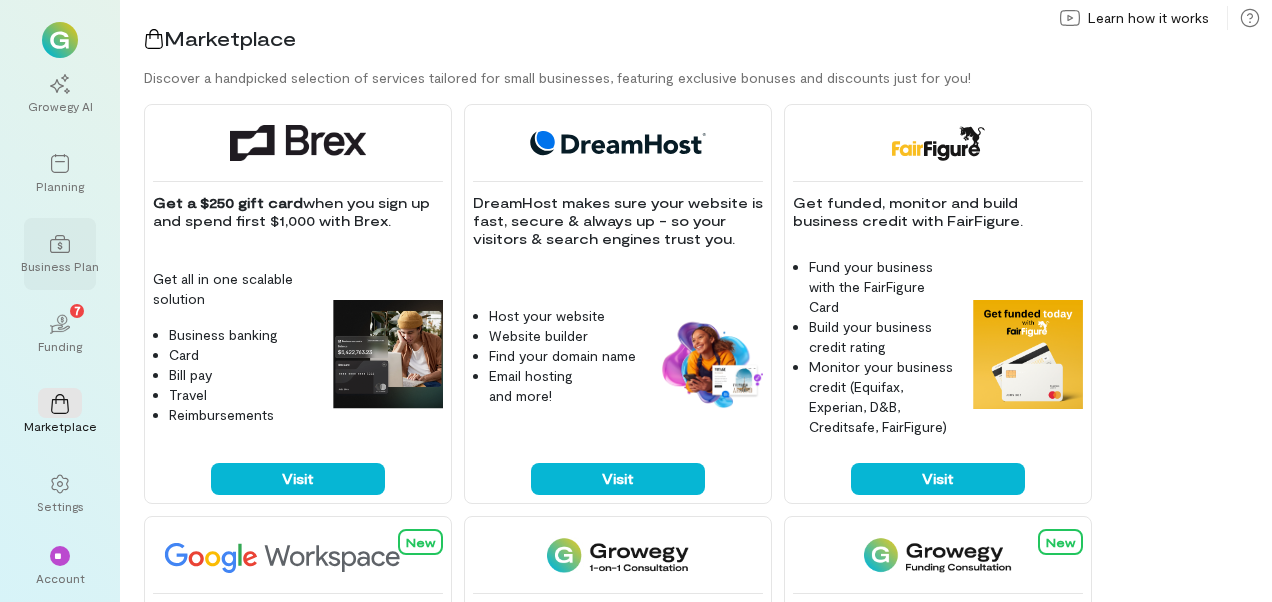 click at bounding box center (60, 243) 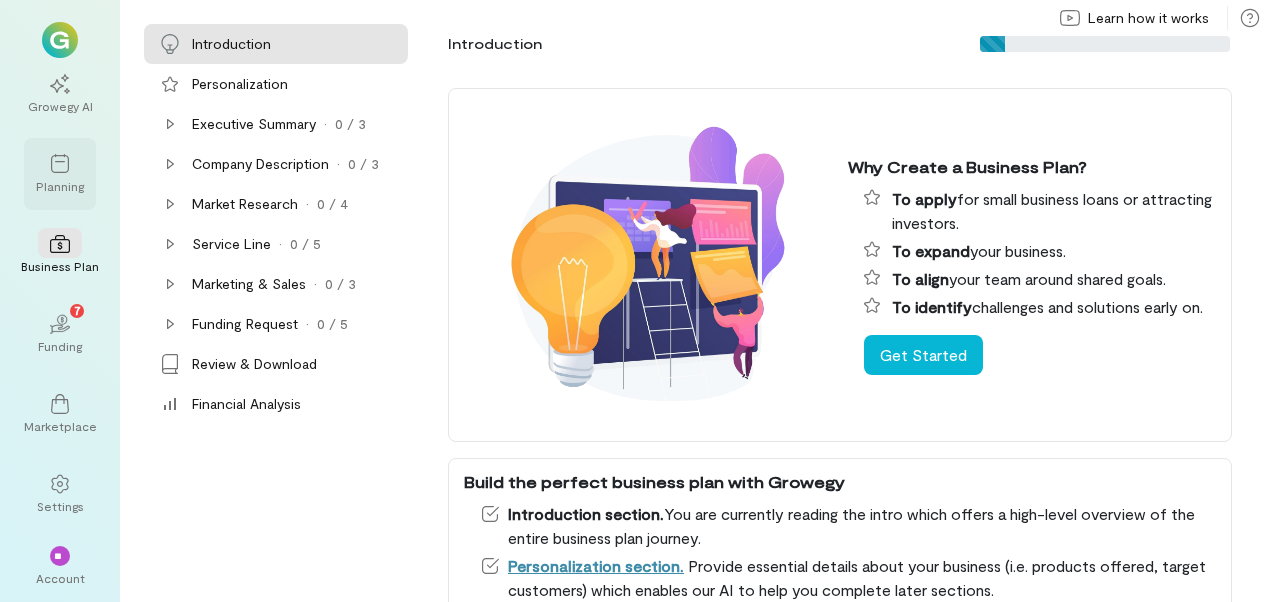 click at bounding box center (60, 163) 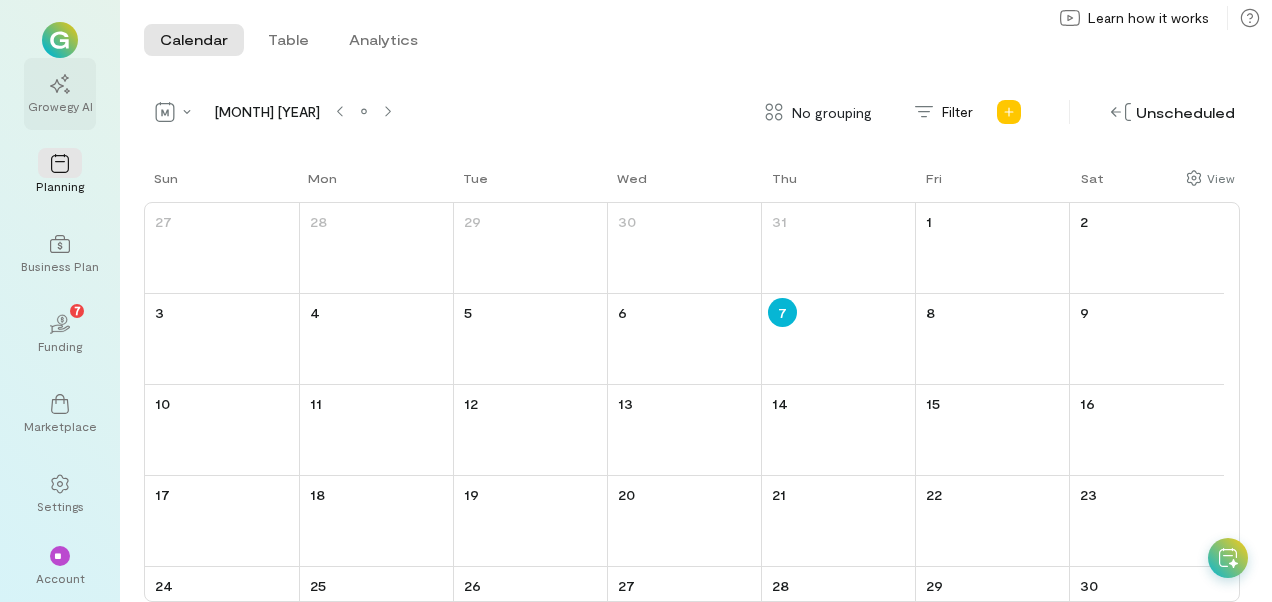 click on "Growegy AI" at bounding box center (60, 94) 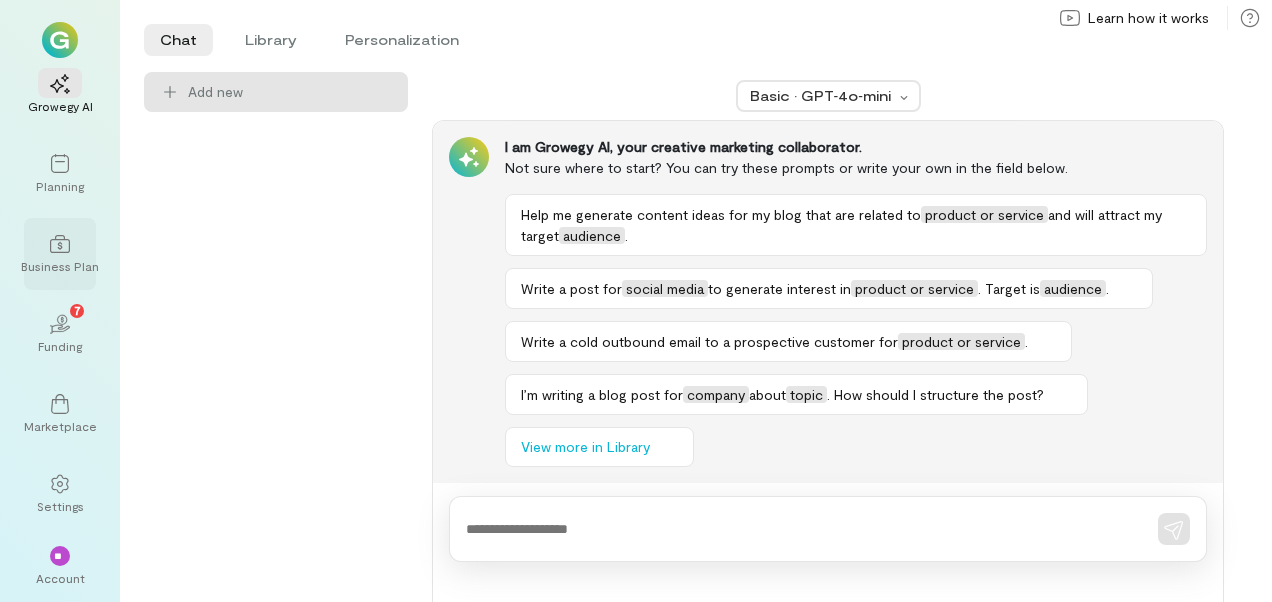 click on "Business Plan" at bounding box center [60, 254] 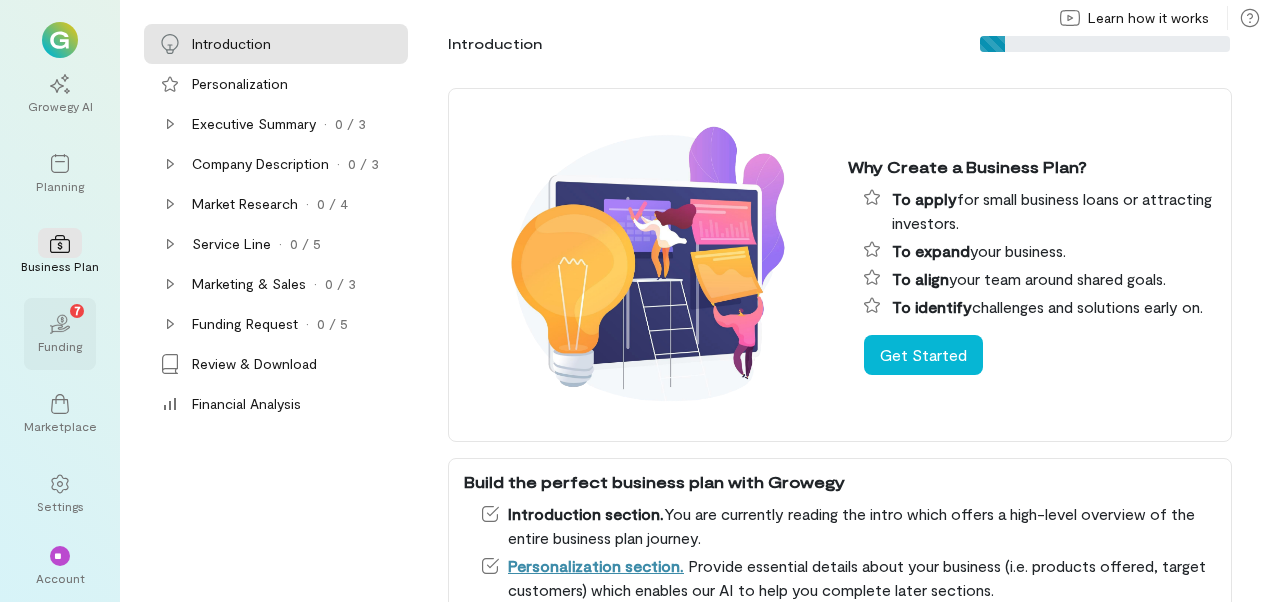 click on "02 7 Funding" at bounding box center (60, 334) 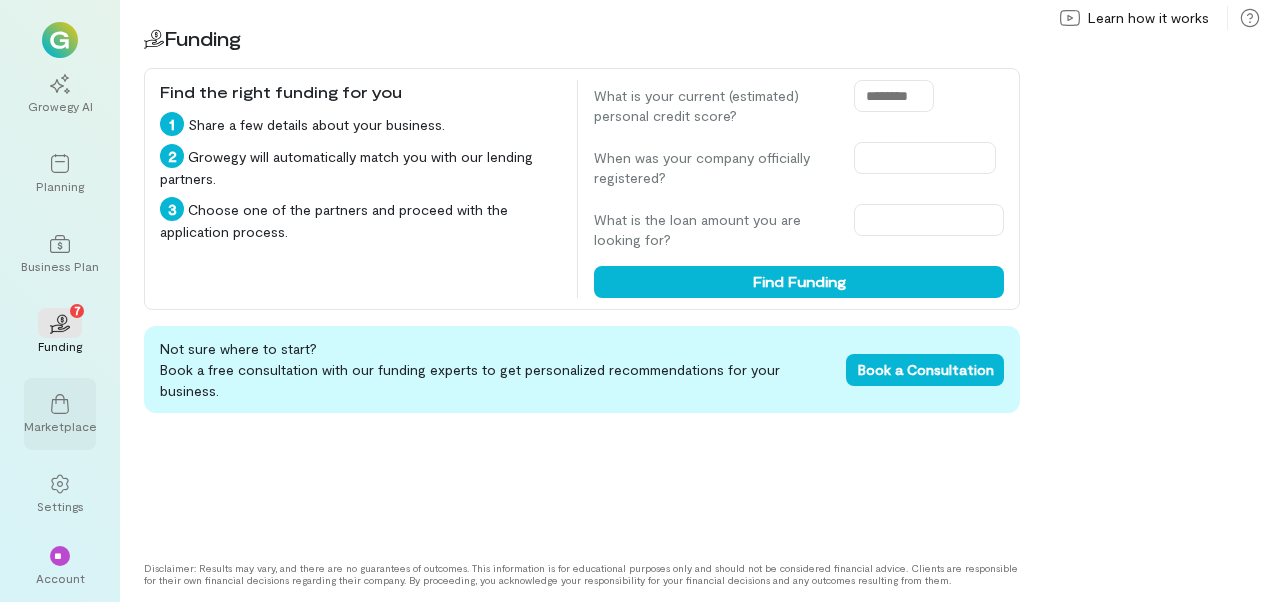 click on "Marketplace" at bounding box center [60, 414] 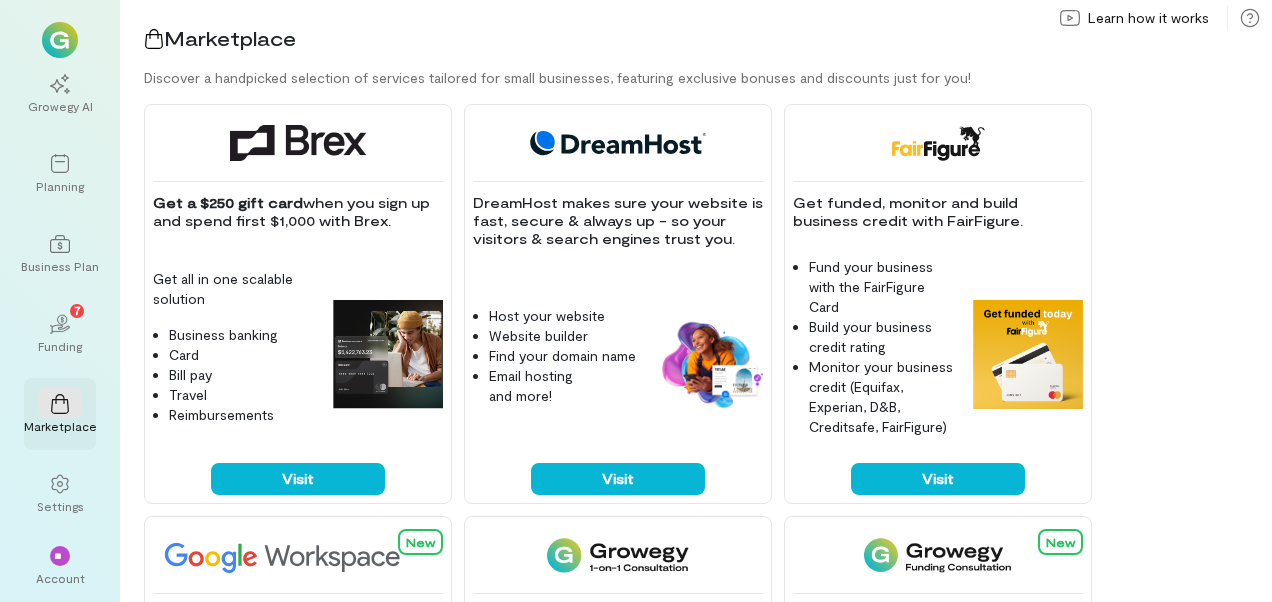 click on "Marketplace" at bounding box center (60, 414) 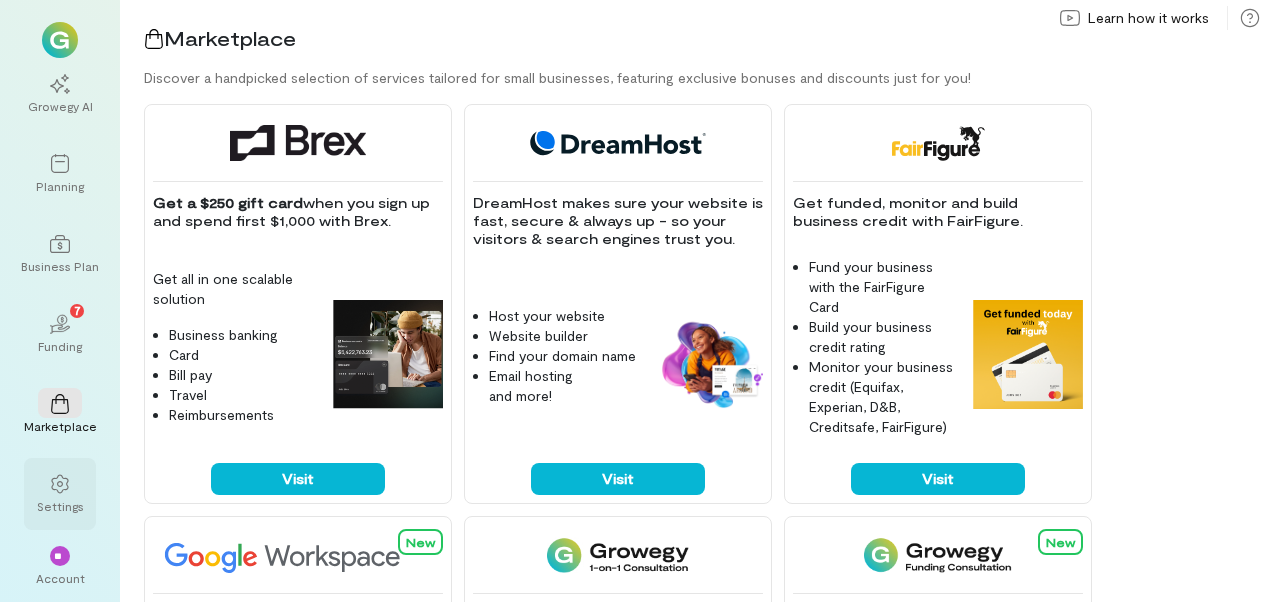 click at bounding box center [60, 483] 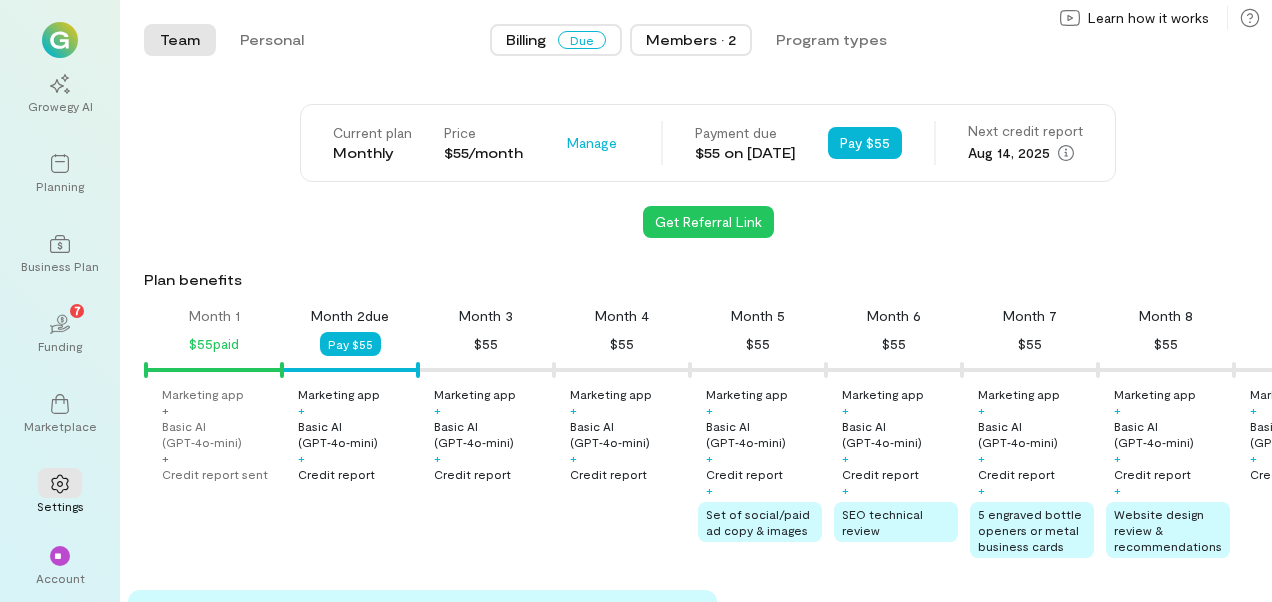 click on "Members · 2" at bounding box center [691, 40] 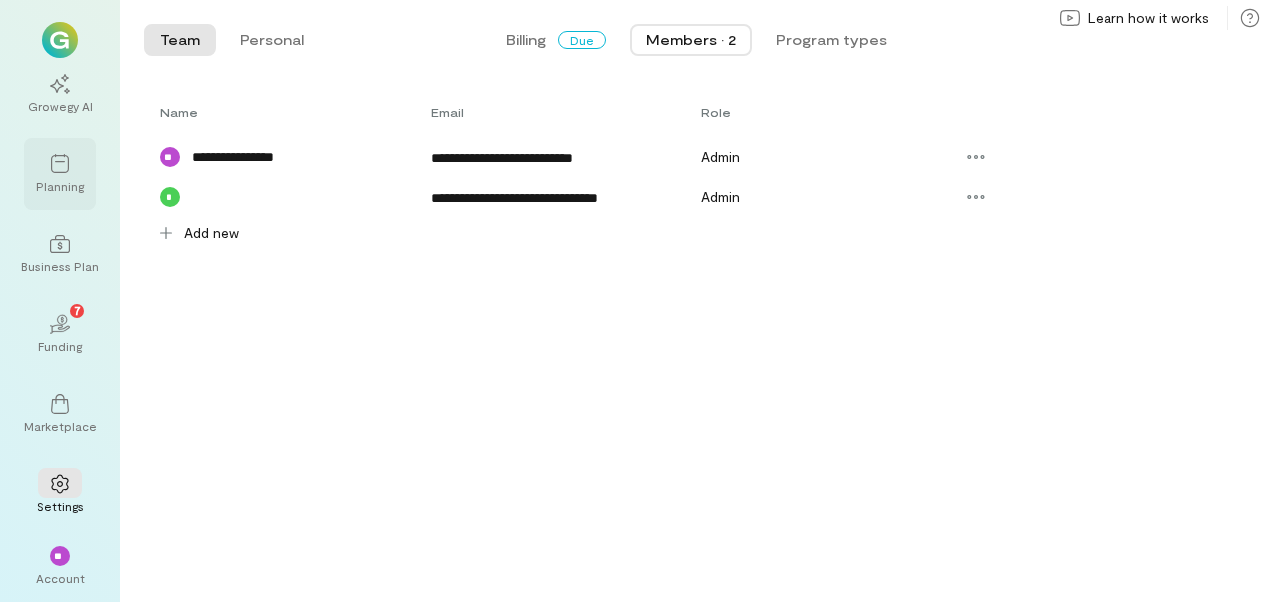 click 